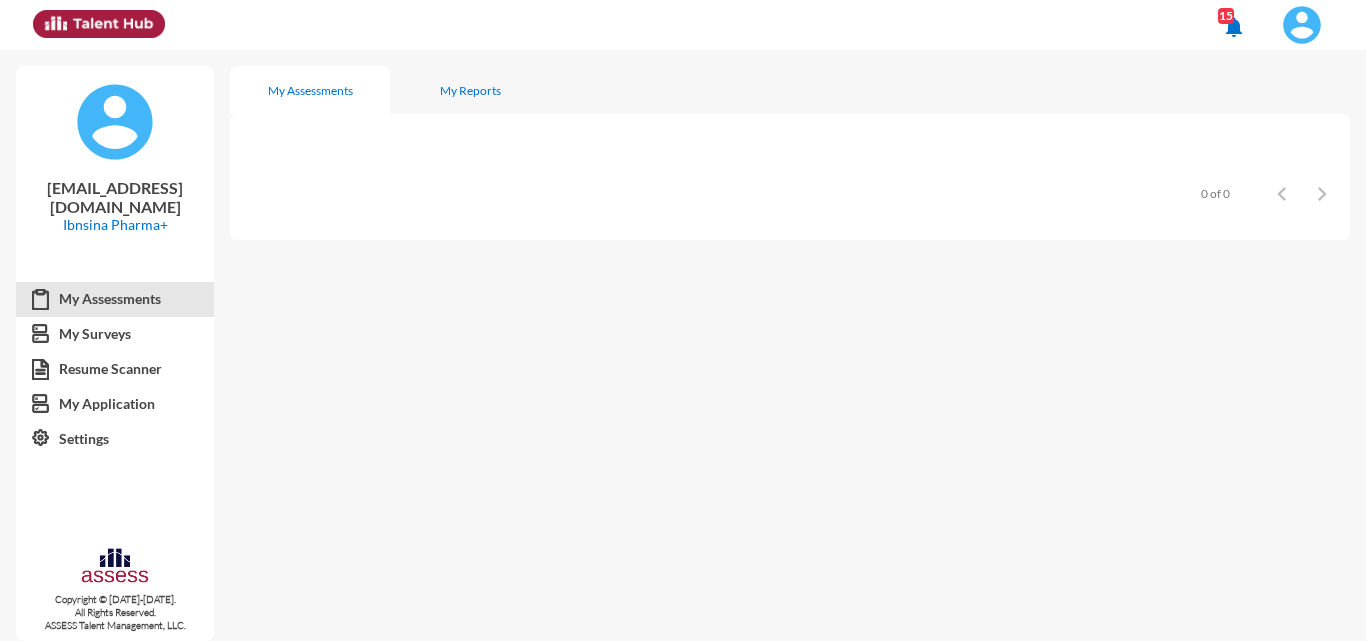 scroll, scrollTop: 0, scrollLeft: 0, axis: both 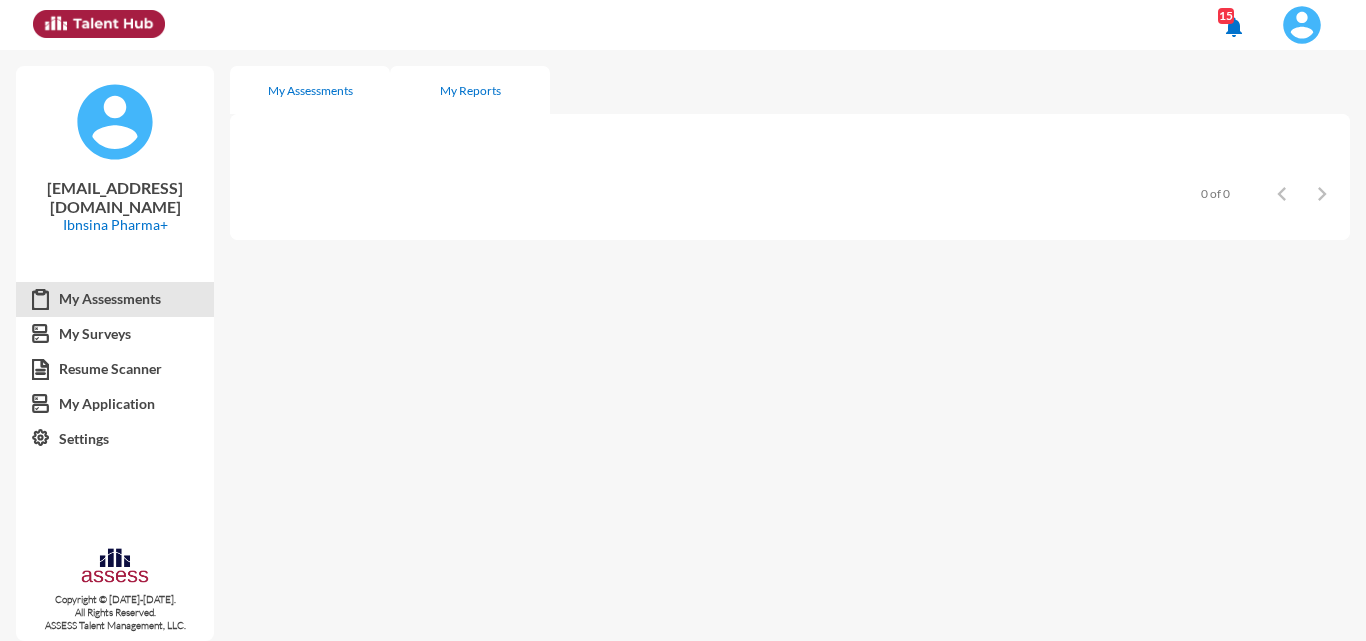 click on "My Reports" at bounding box center [470, 90] 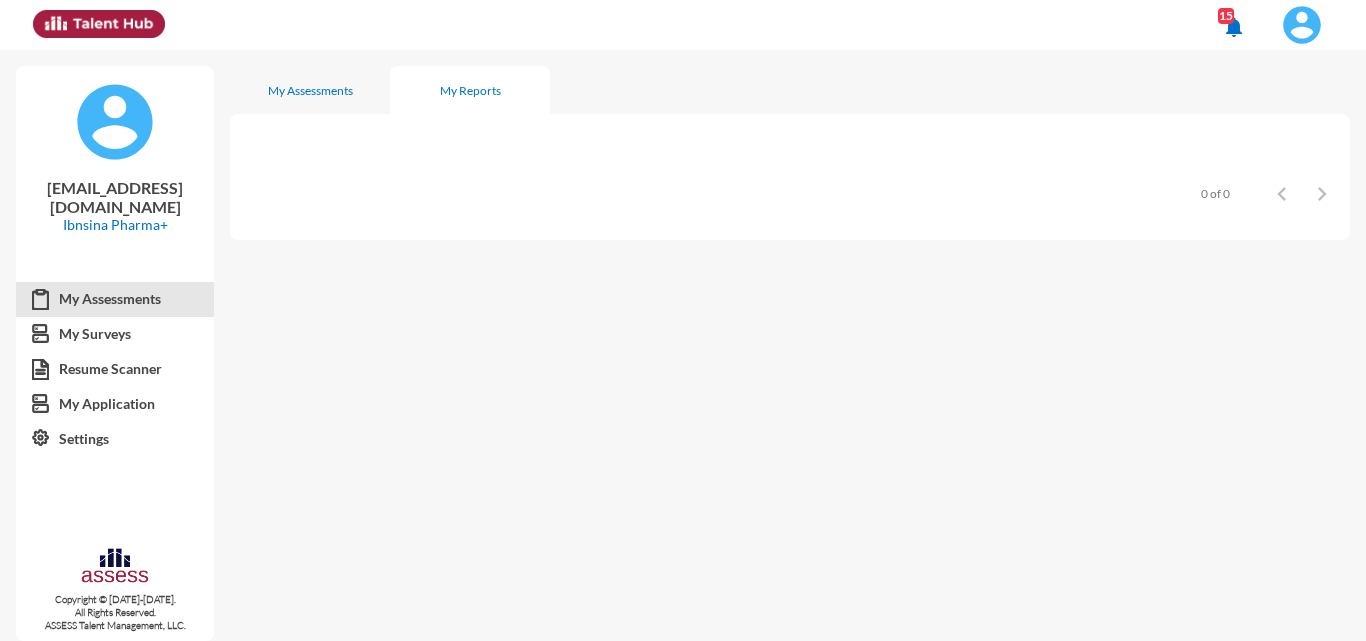 click 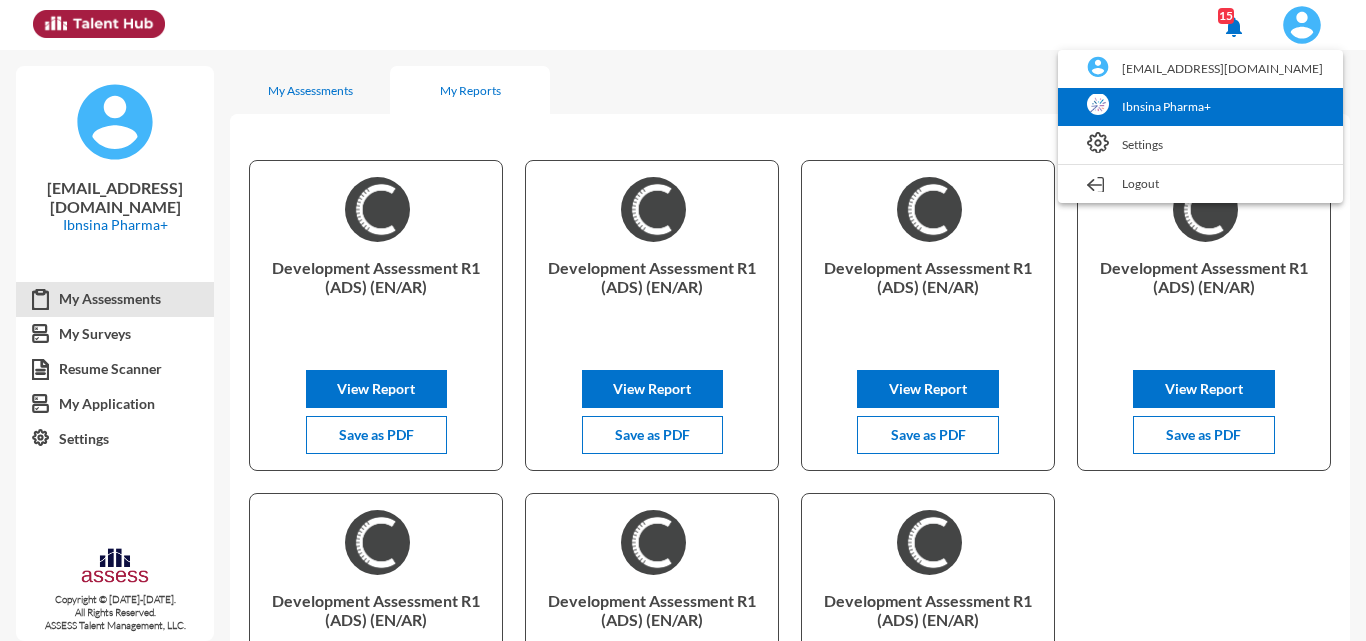 click on "Ibnsina Pharma+" at bounding box center (1200, 107) 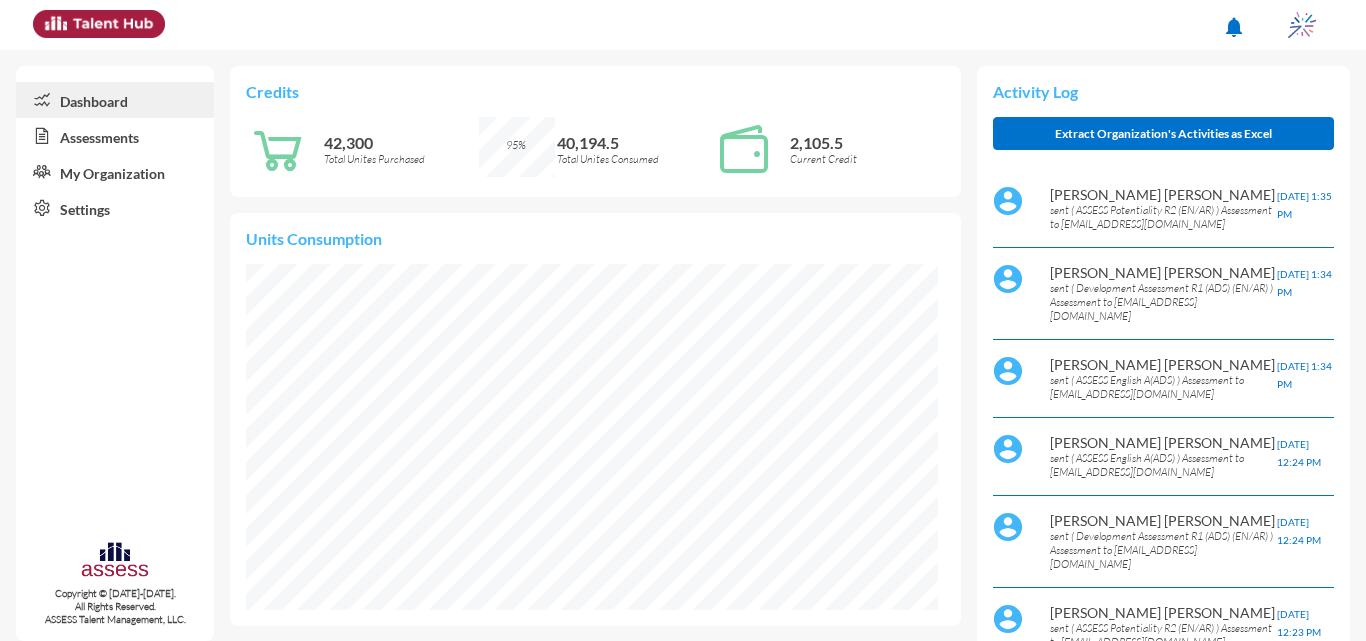 scroll, scrollTop: 999654, scrollLeft: 999308, axis: both 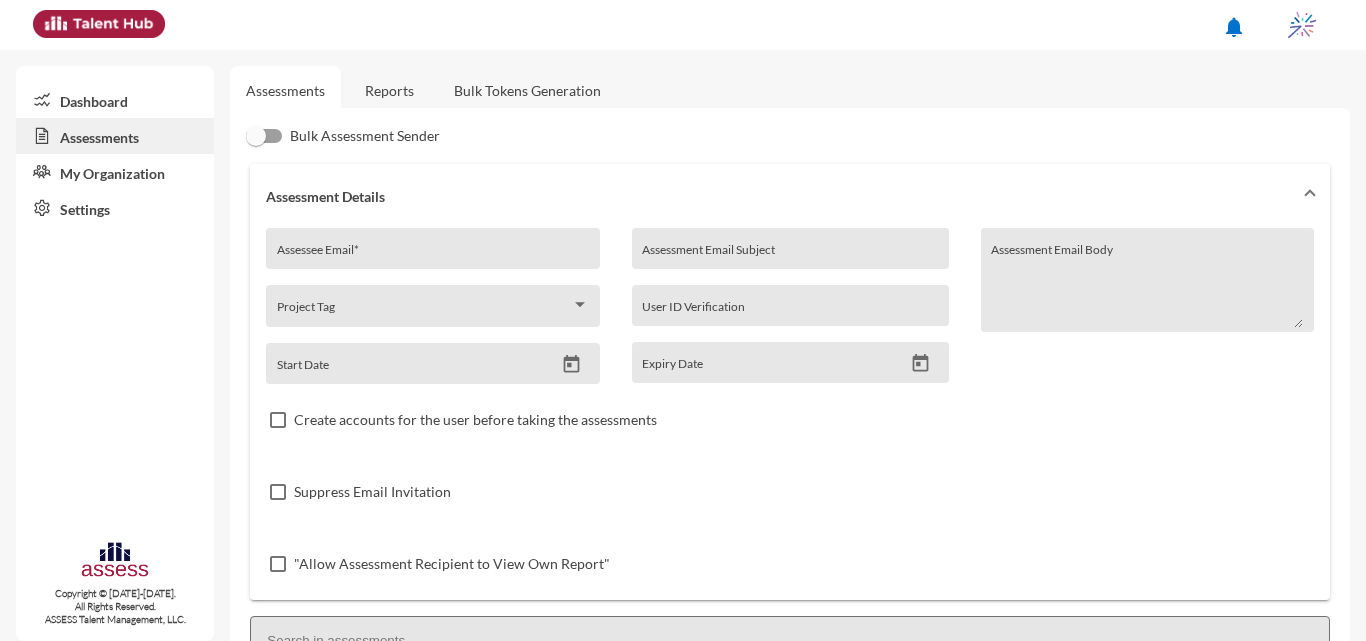 click on "Reports" 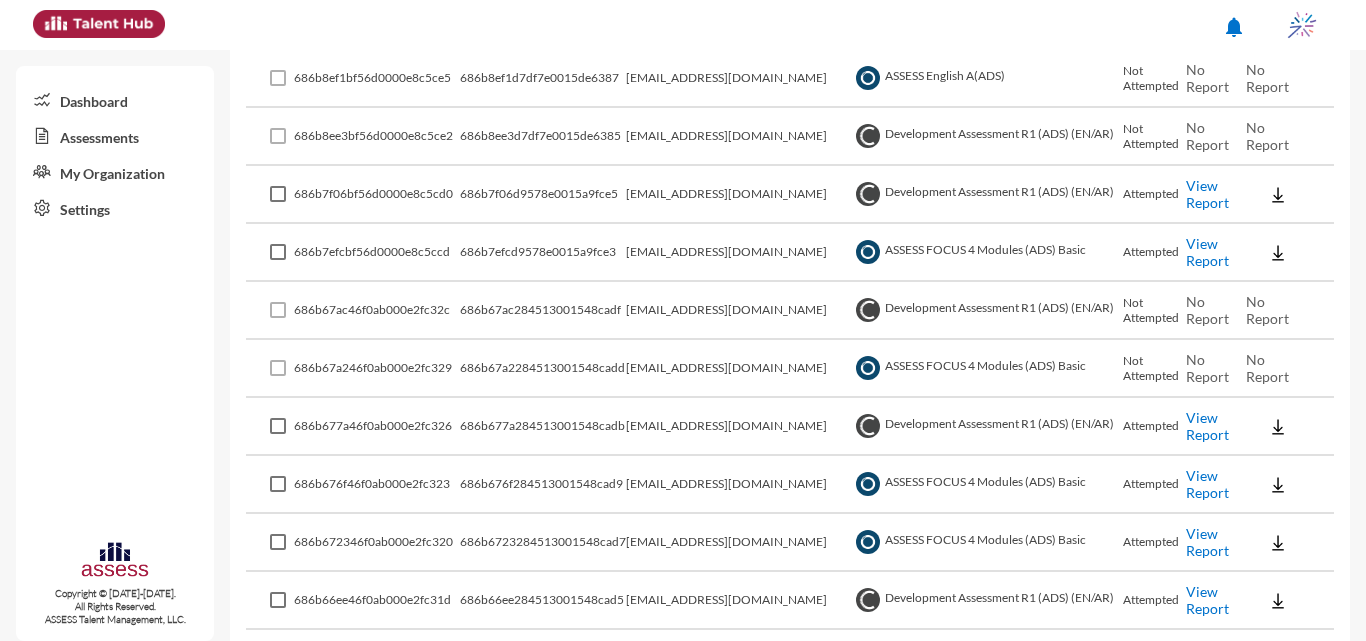 scroll, scrollTop: 0, scrollLeft: 0, axis: both 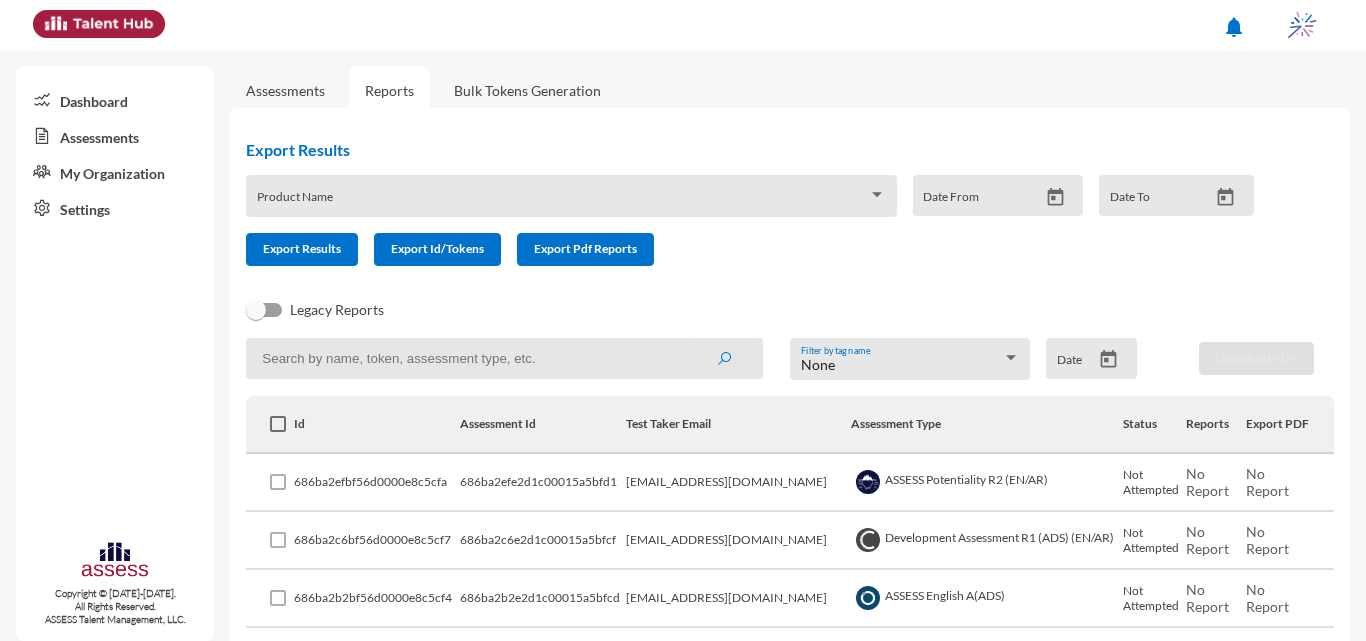 click on "Date From" at bounding box center (980, 203) 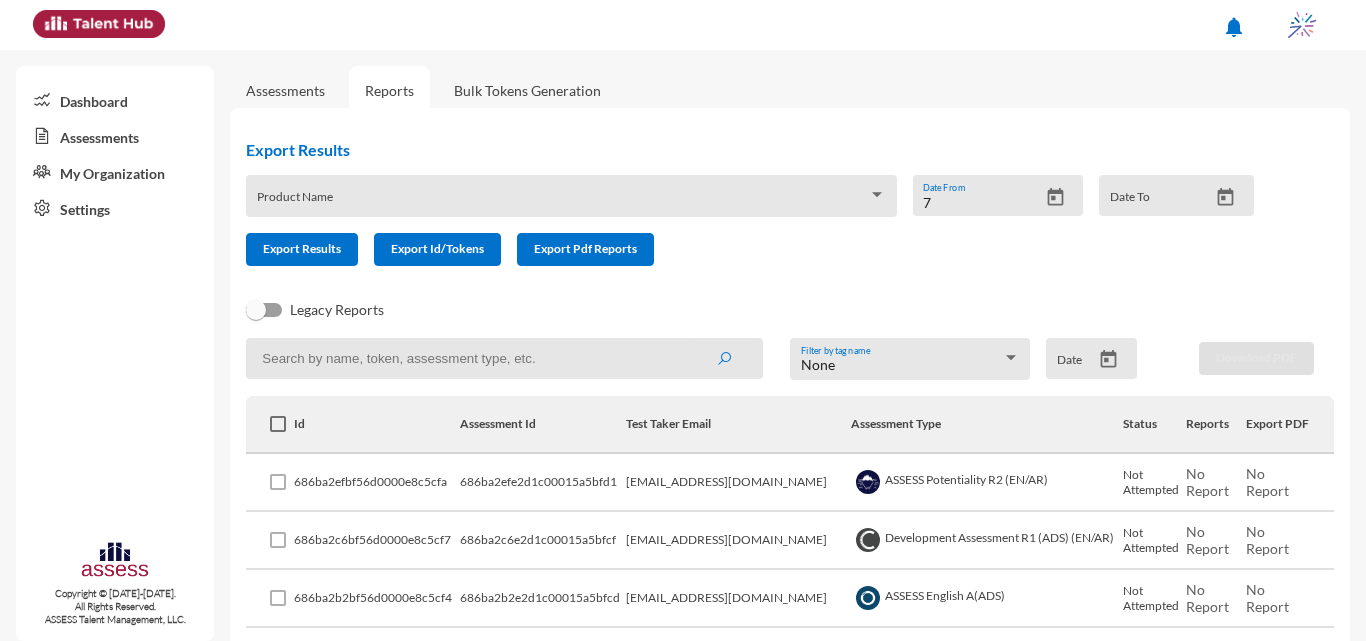 click 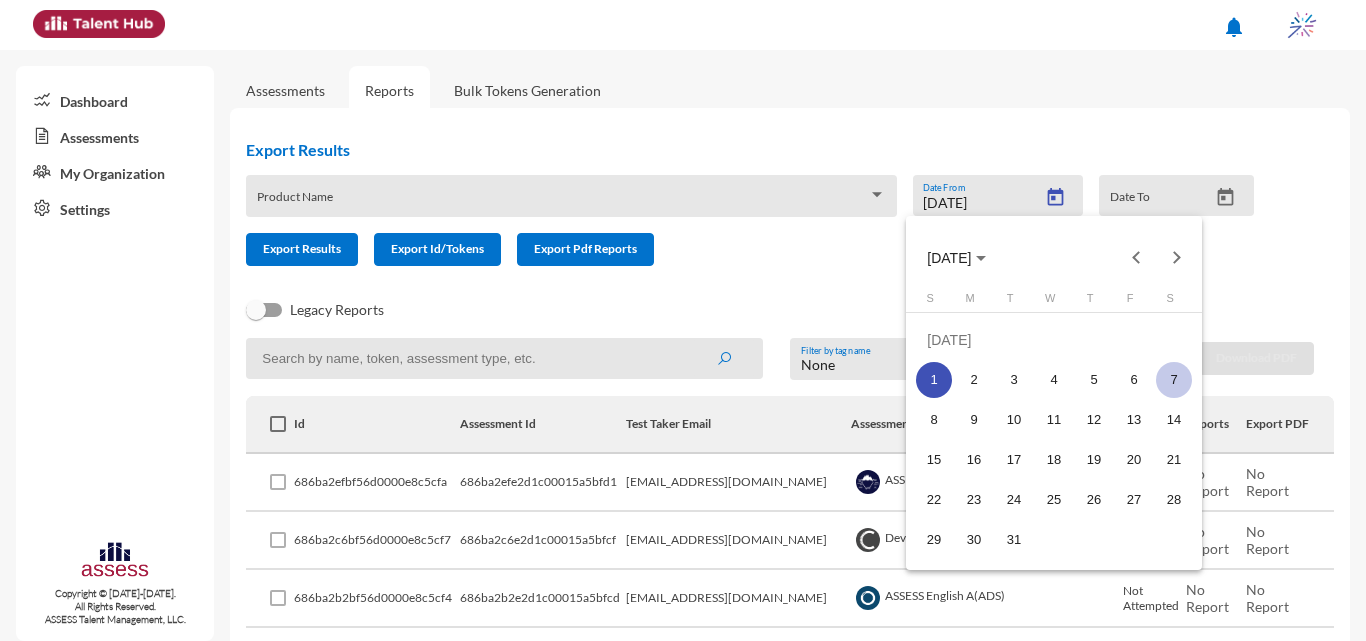click on "7" at bounding box center [1174, 380] 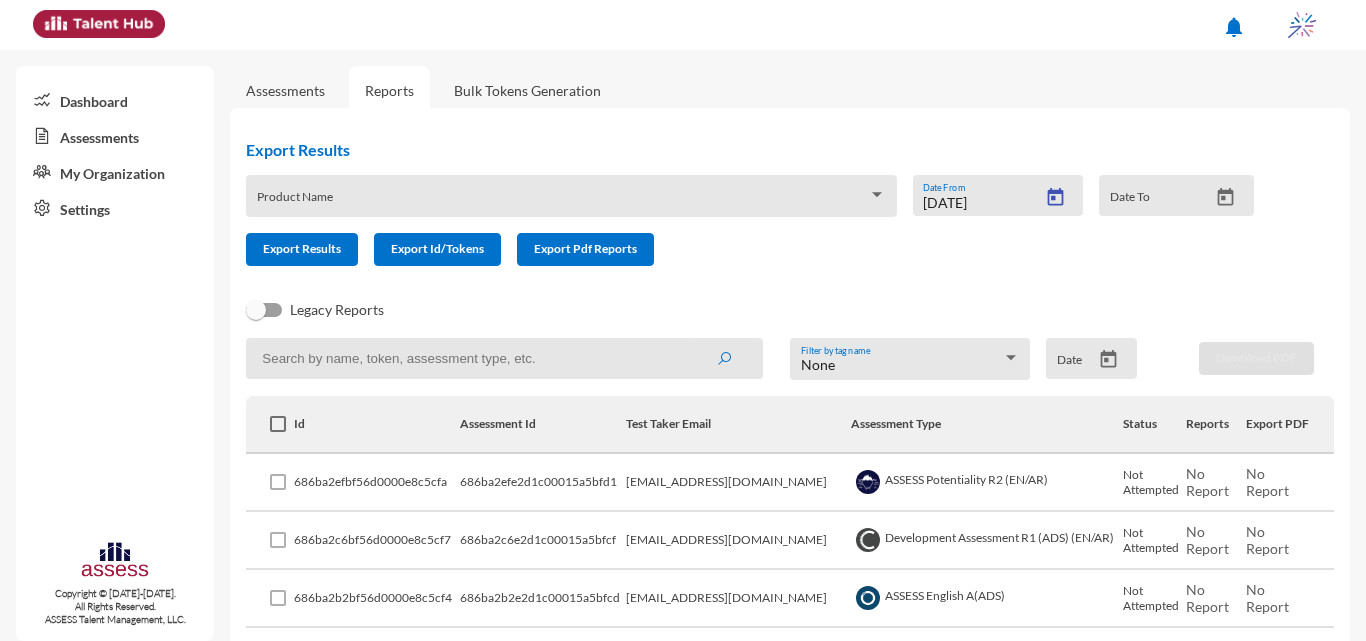 type on "[DATE]" 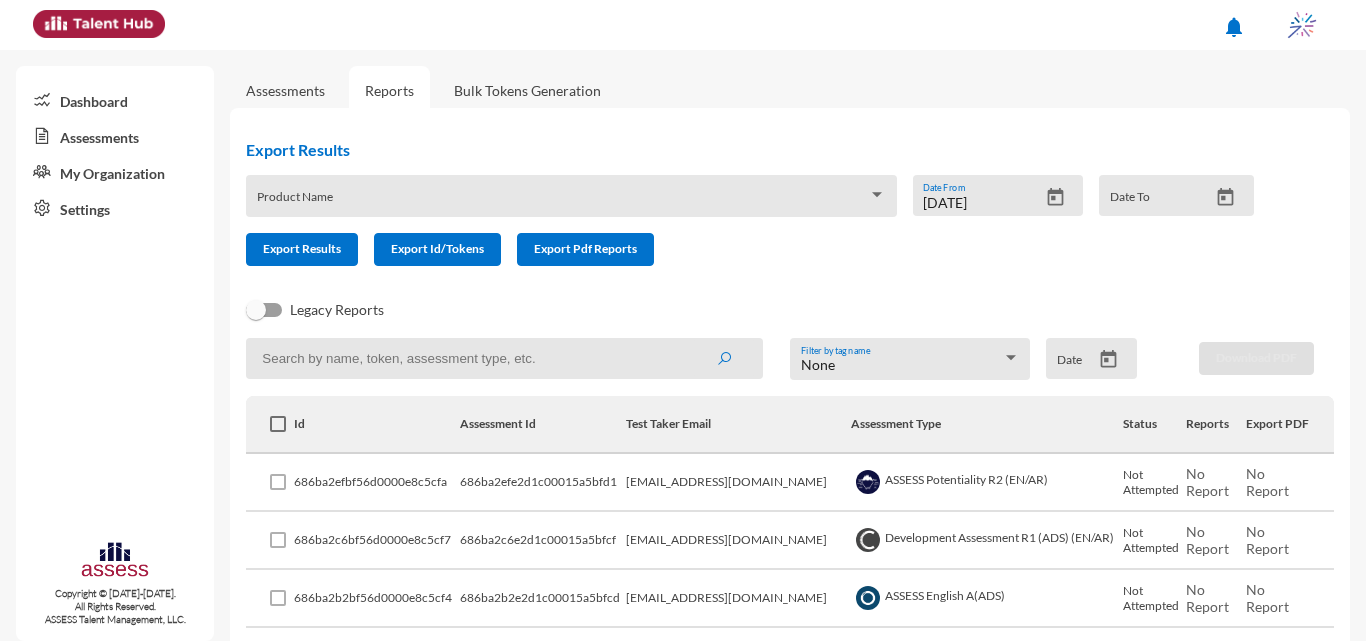 click on "Date To" at bounding box center (1159, 203) 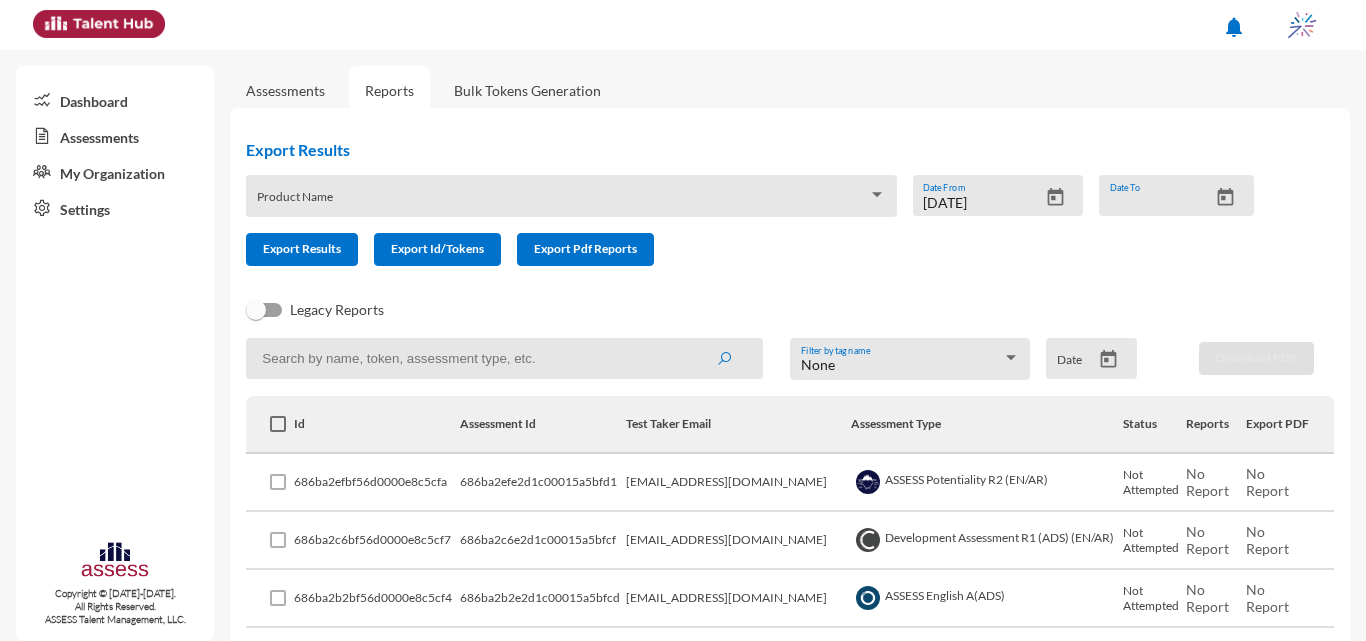 click 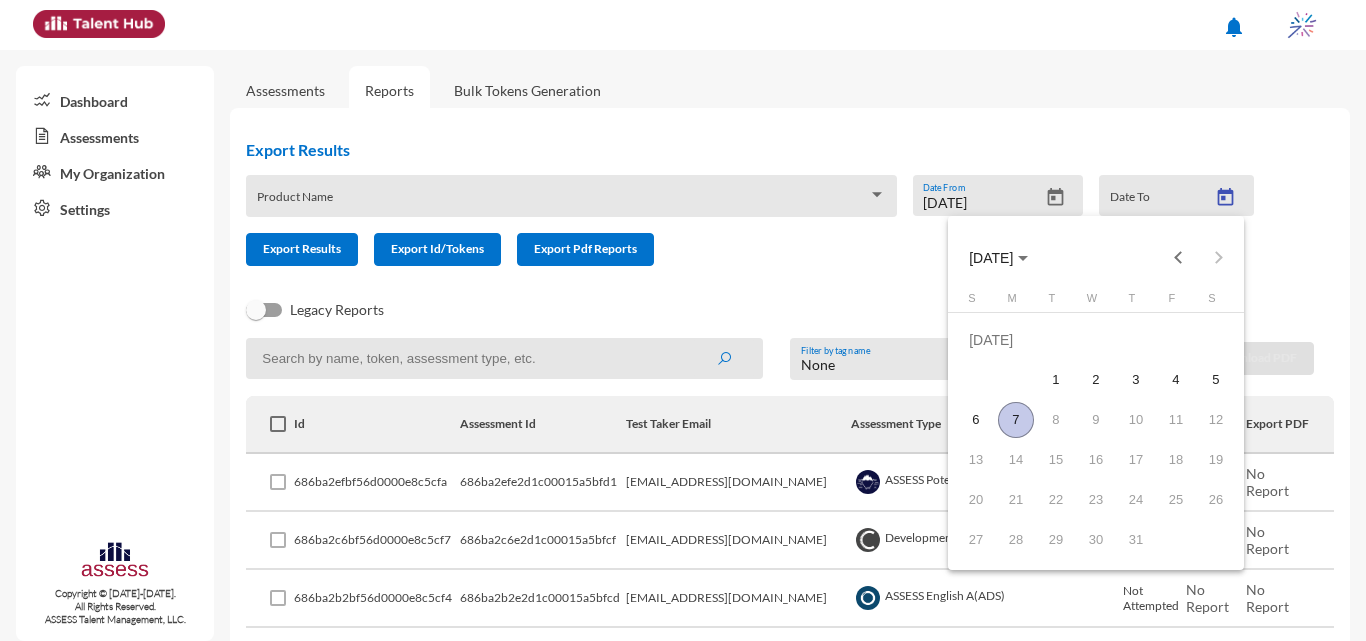 click on "7" at bounding box center [1016, 420] 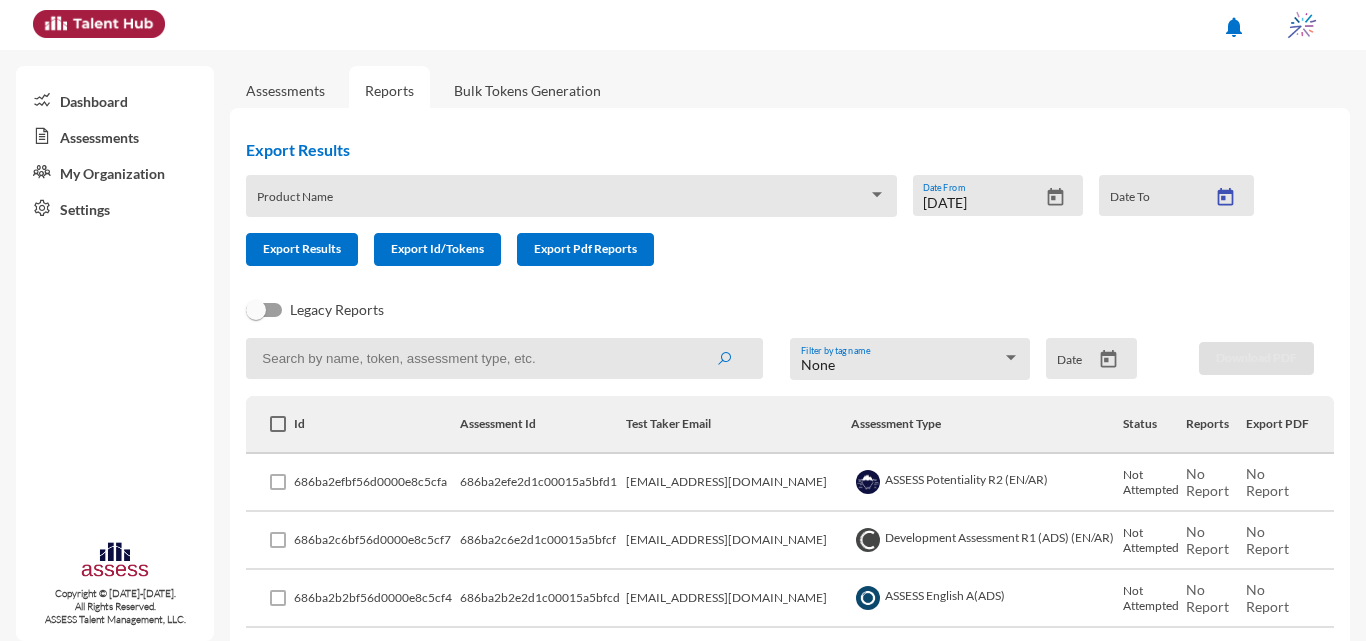 type on "[DATE]" 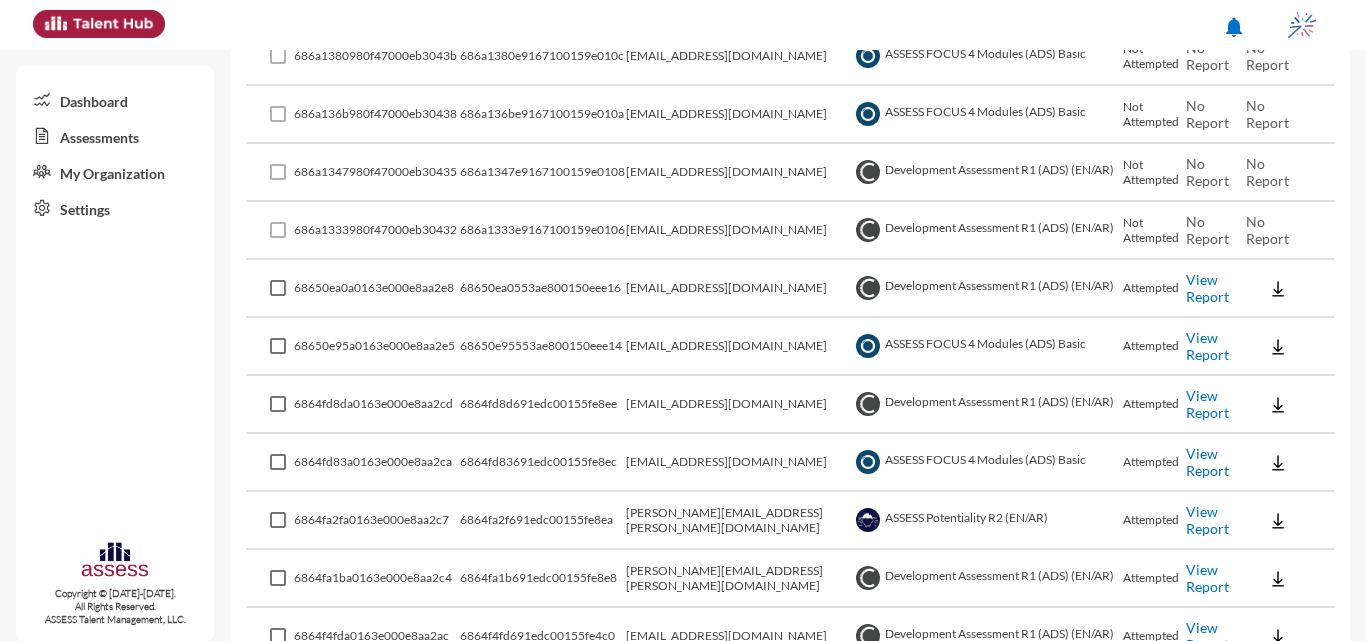 scroll, scrollTop: 1172, scrollLeft: 0, axis: vertical 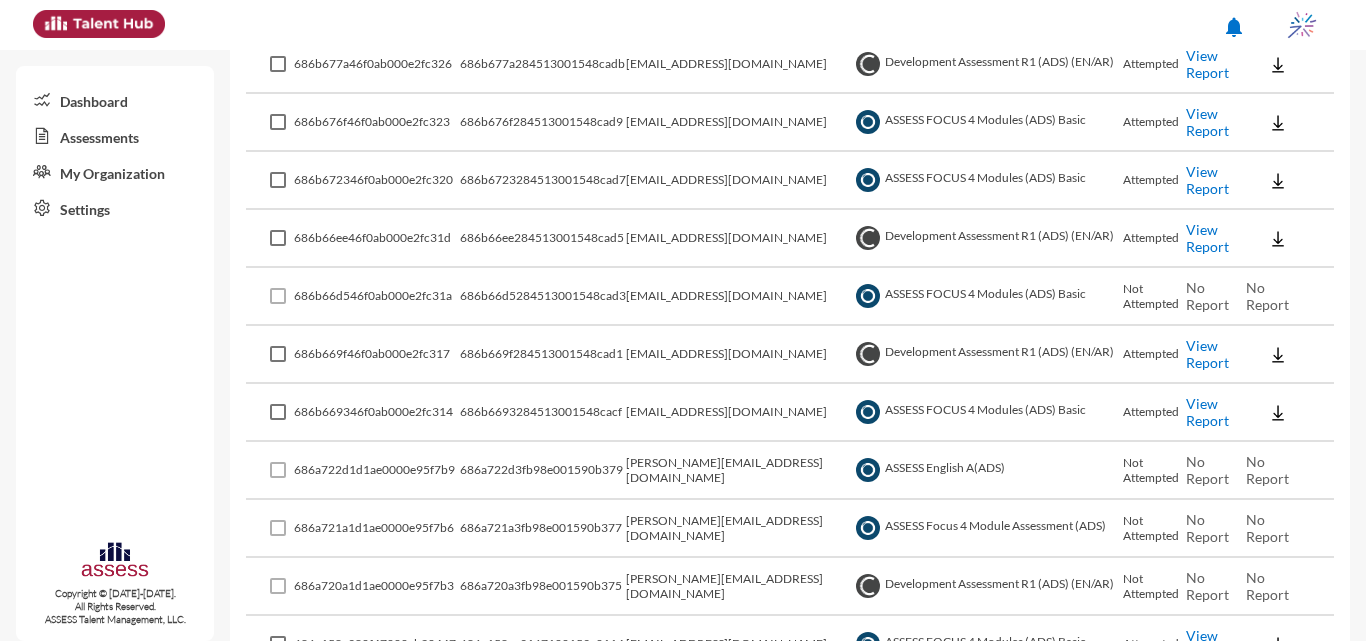 drag, startPoint x: 1338, startPoint y: 169, endPoint x: 1361, endPoint y: 133, distance: 42.72002 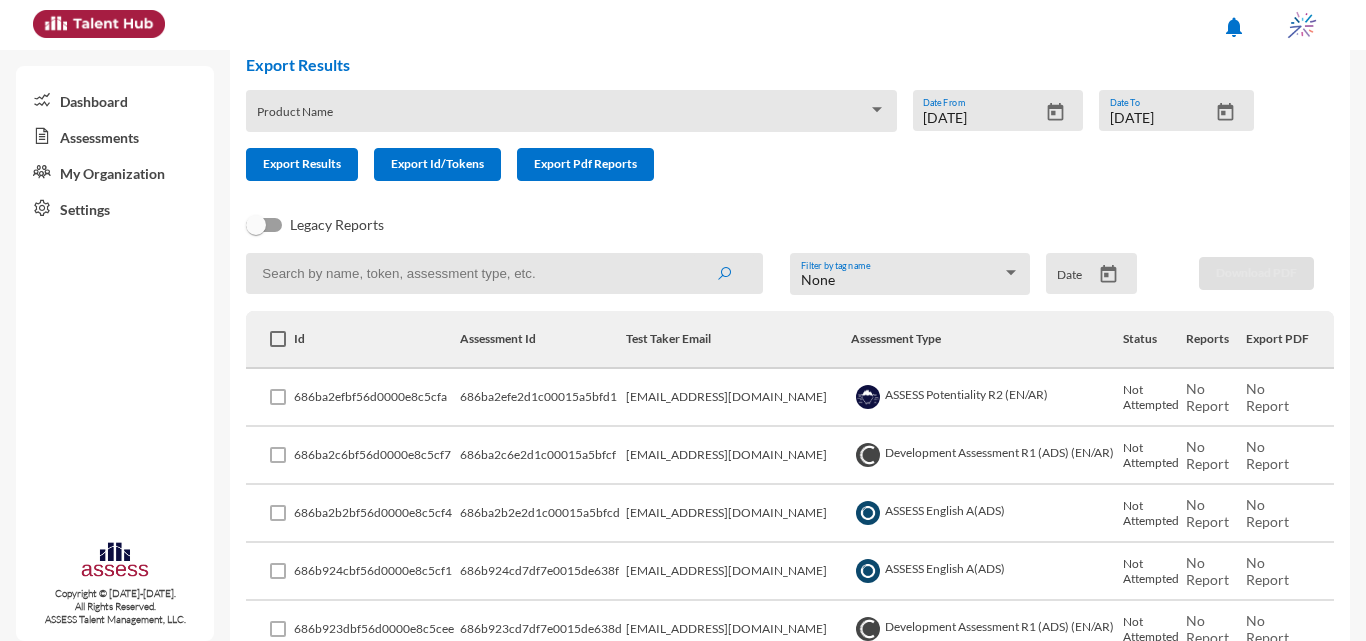 scroll, scrollTop: 192, scrollLeft: 0, axis: vertical 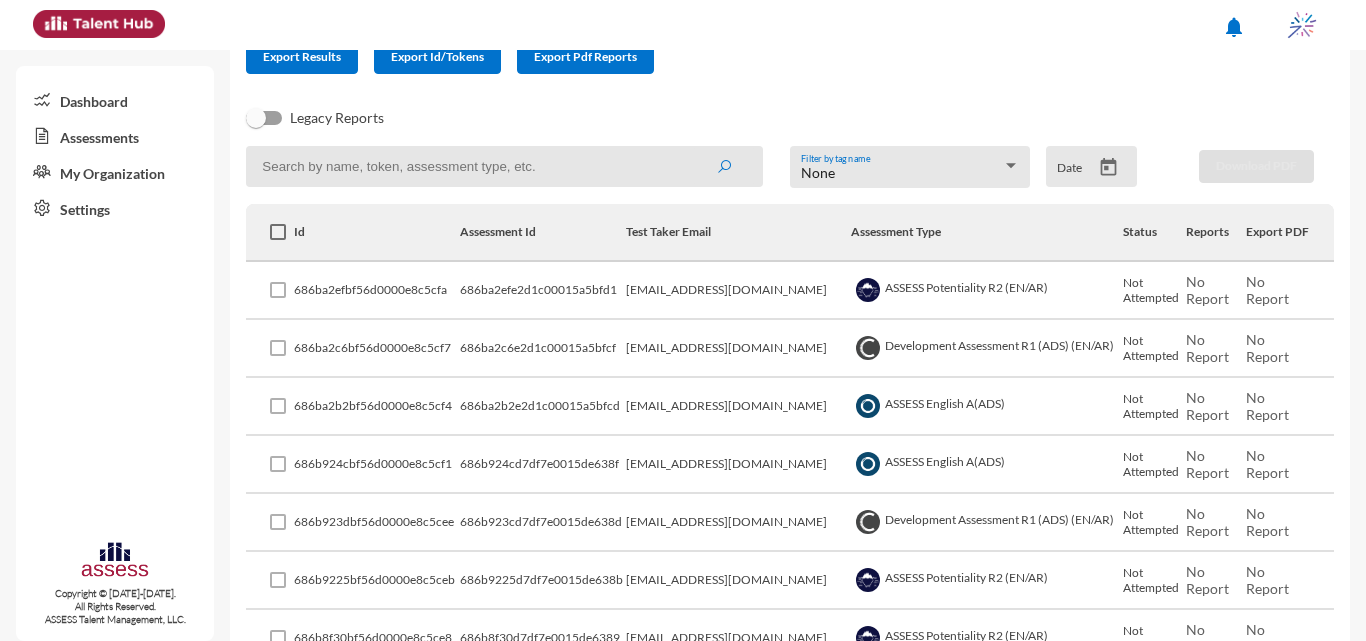 click on "No Report" 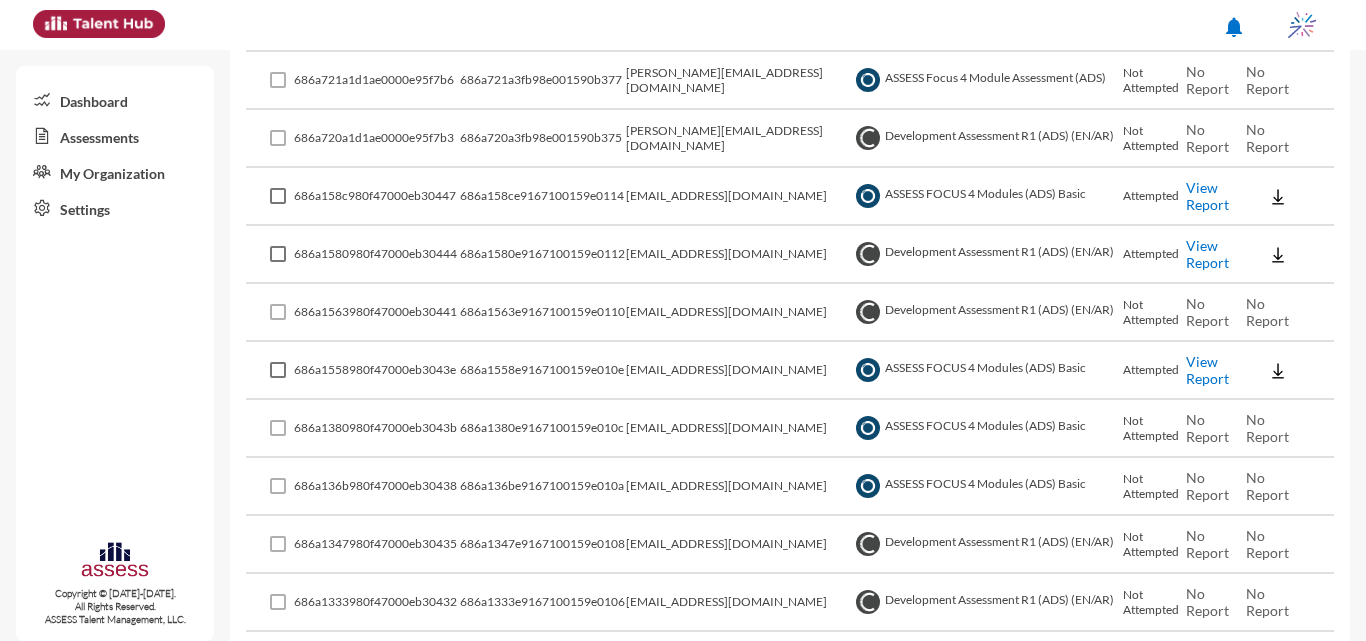 scroll, scrollTop: 0, scrollLeft: 0, axis: both 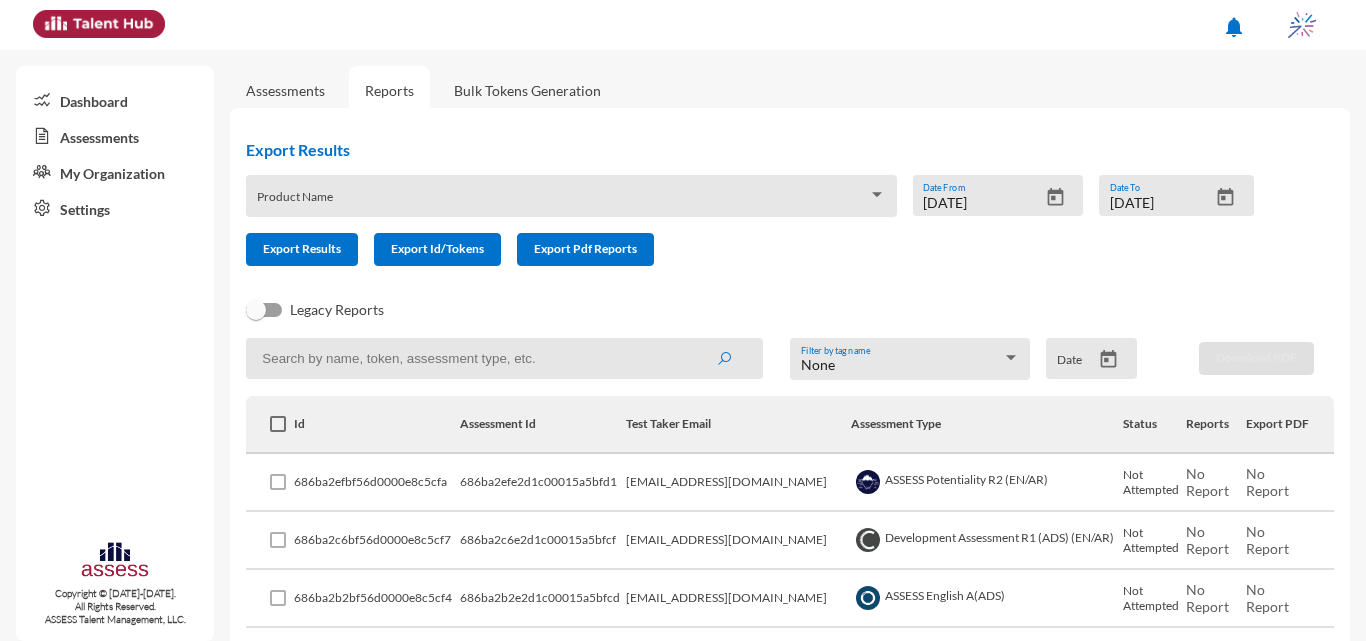 click at bounding box center (877, 195) 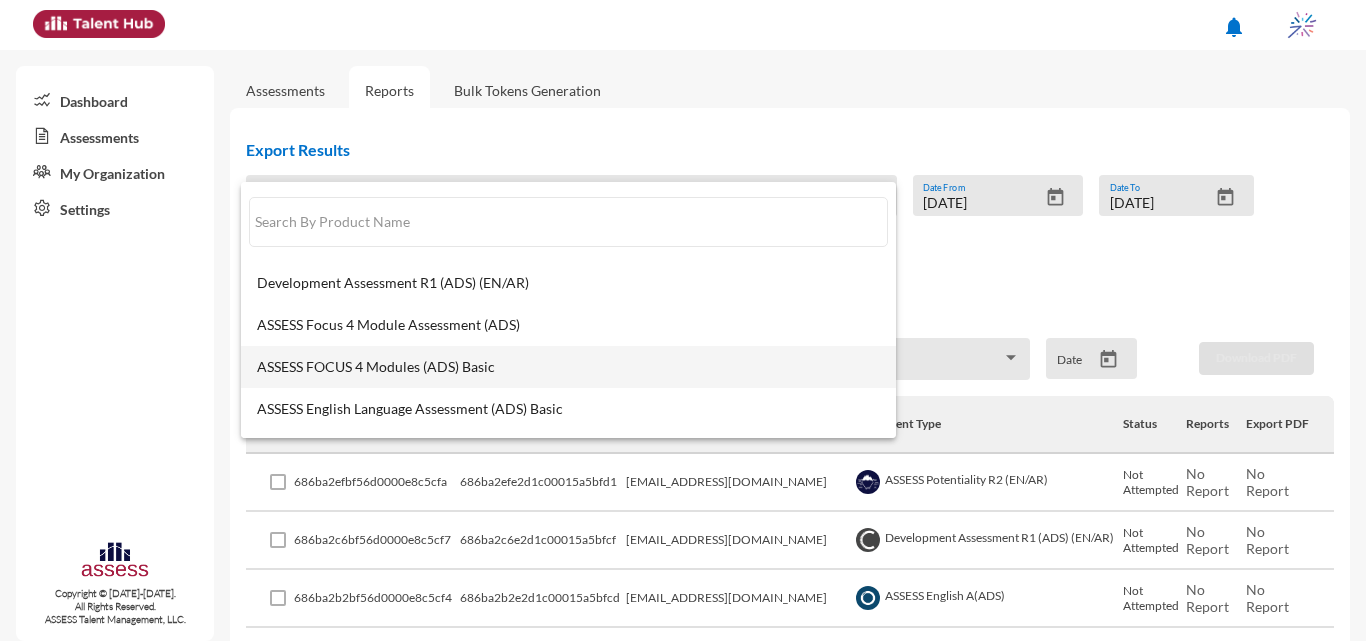 click on "ASSESS FOCUS 4 Modules (ADS) Basic" at bounding box center (568, 367) 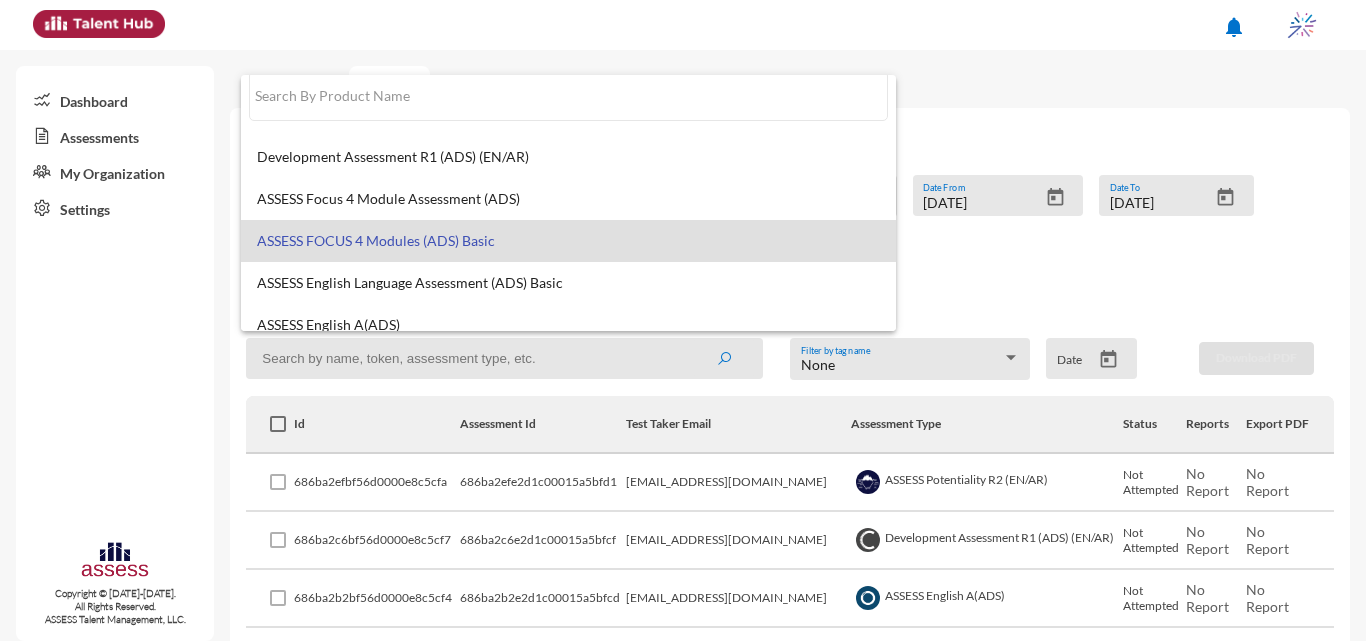 scroll, scrollTop: 15, scrollLeft: 0, axis: vertical 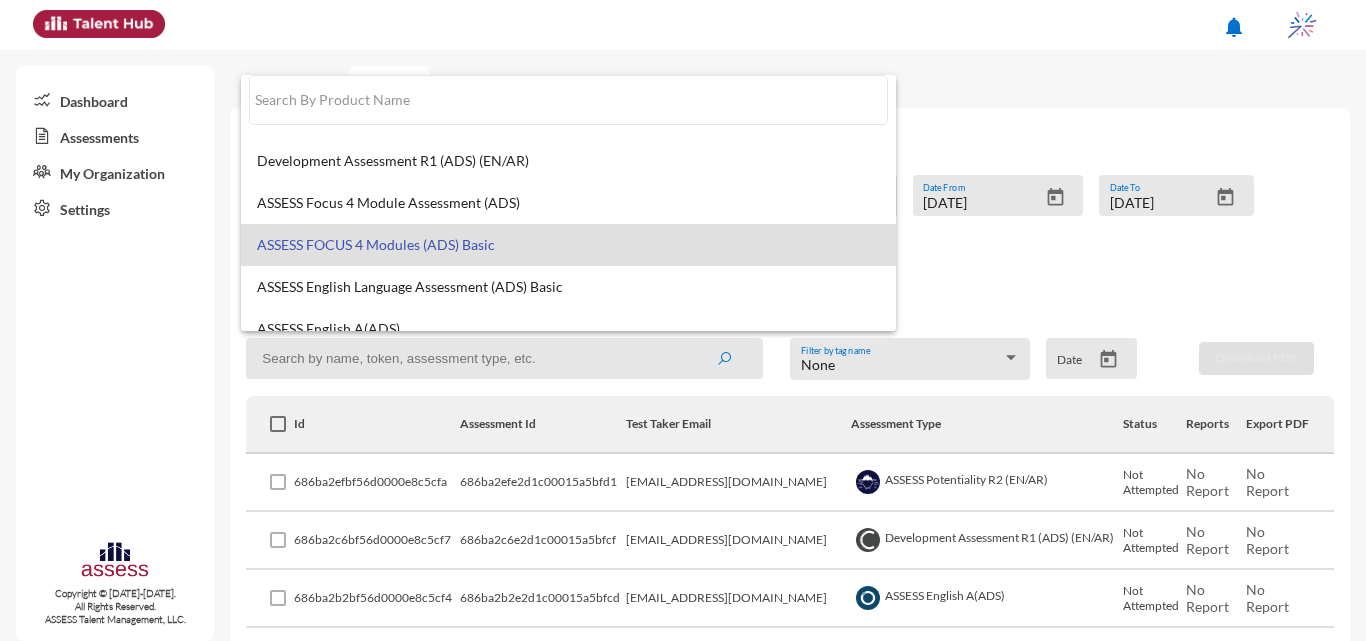 click at bounding box center (683, 320) 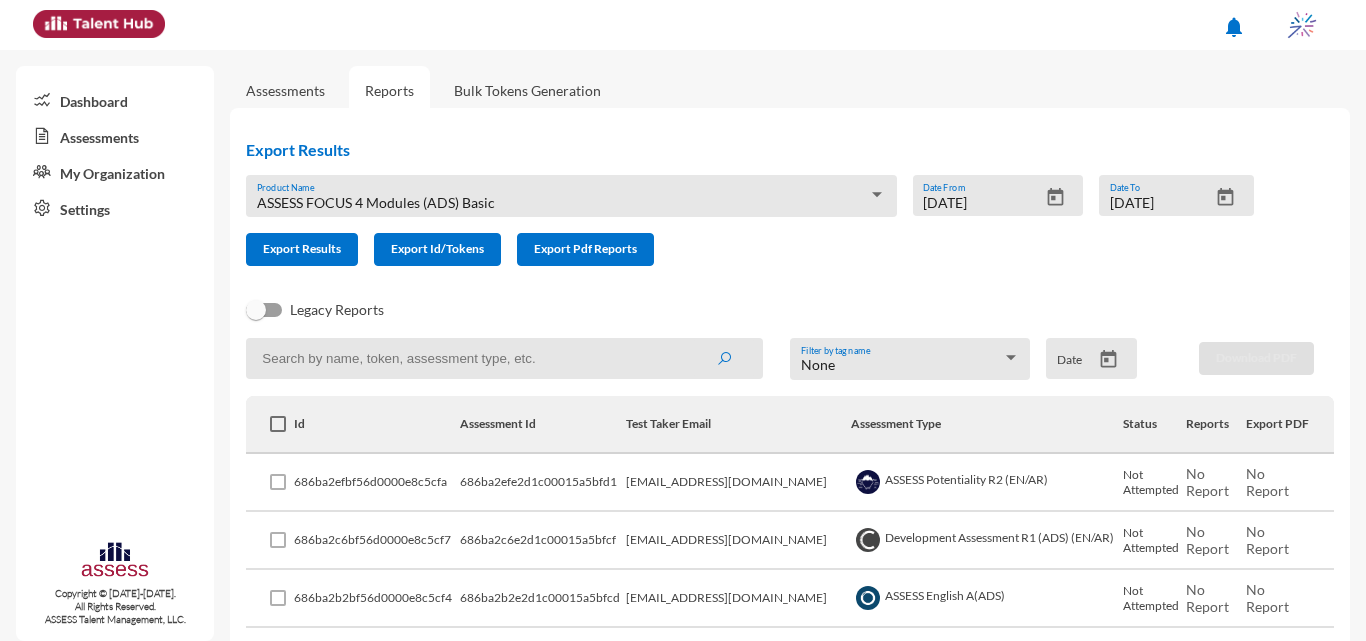 click on "None Filter by tag name" 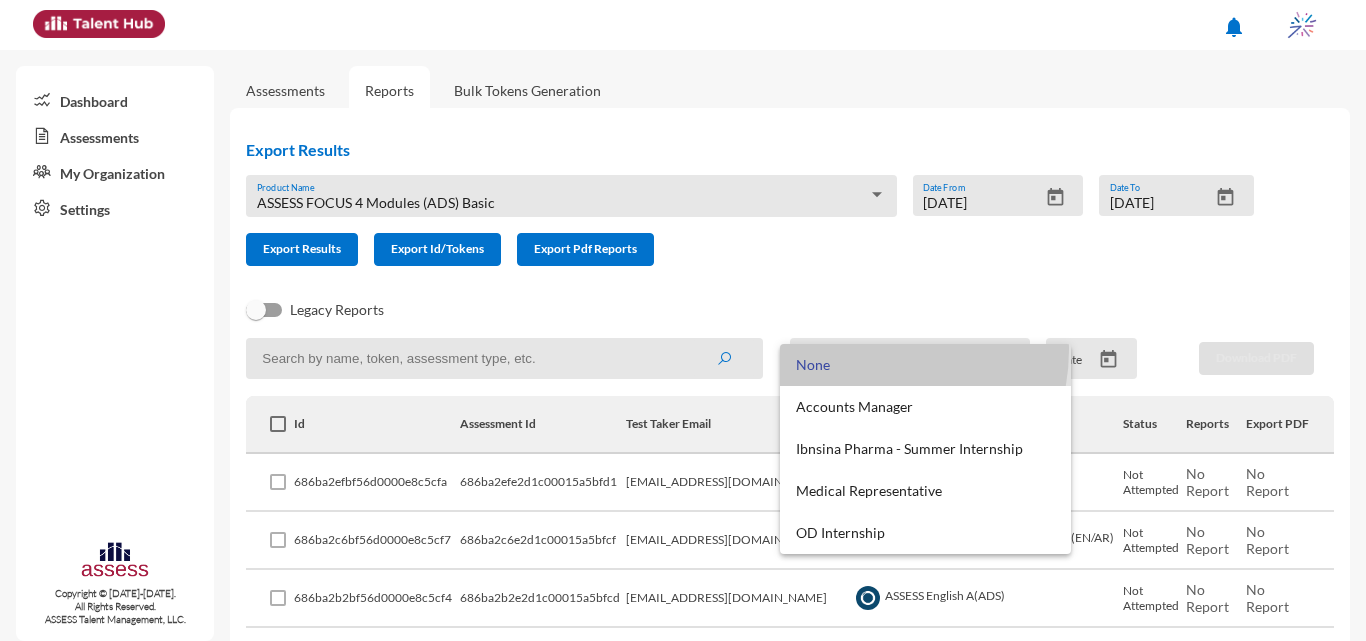 click on "None" at bounding box center (925, 365) 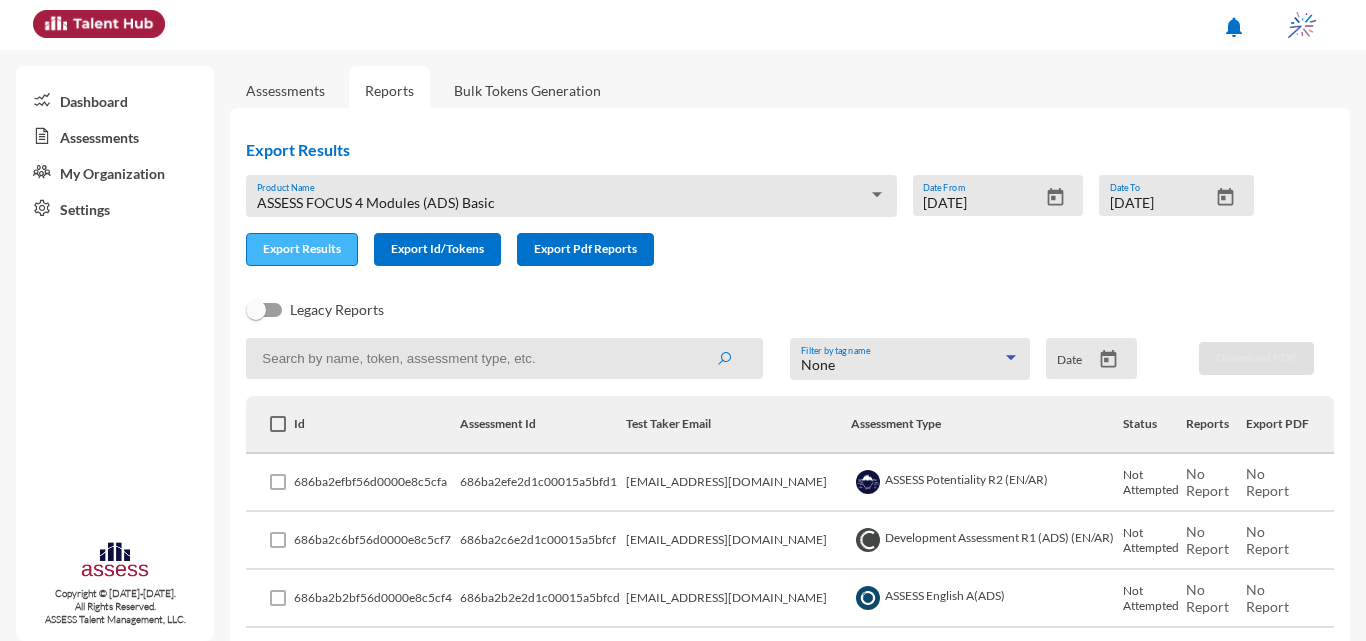 click on "Export Results" 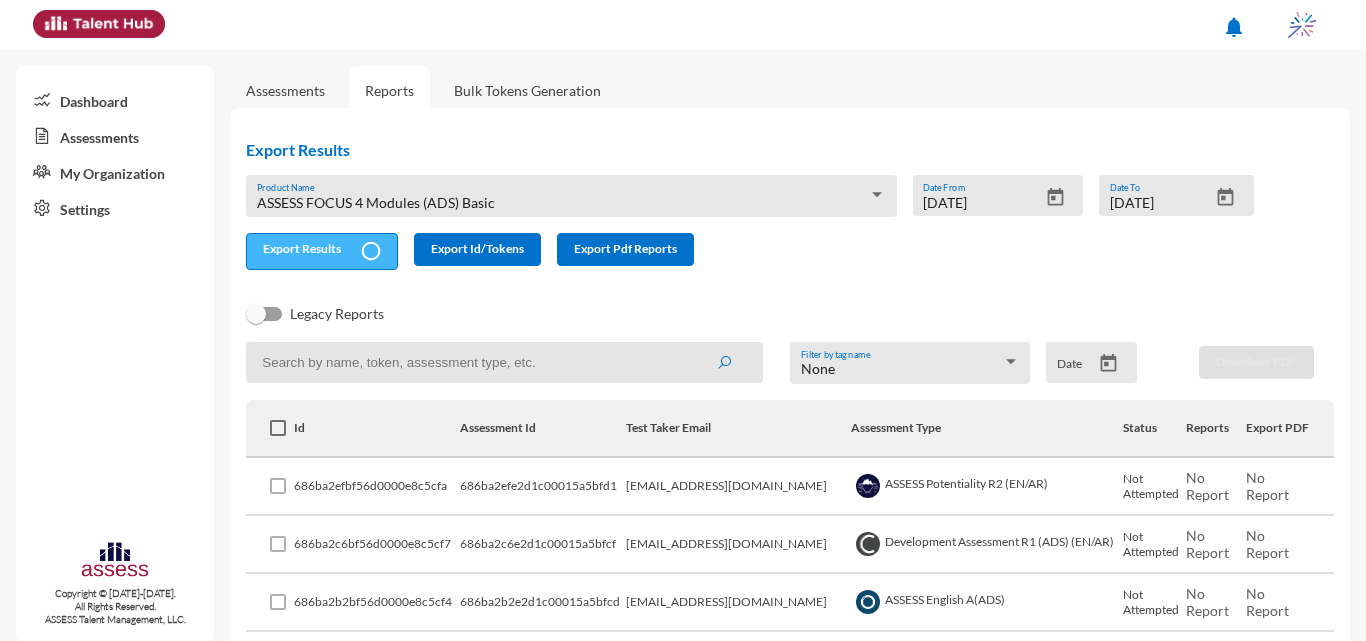 click on "Export Results" 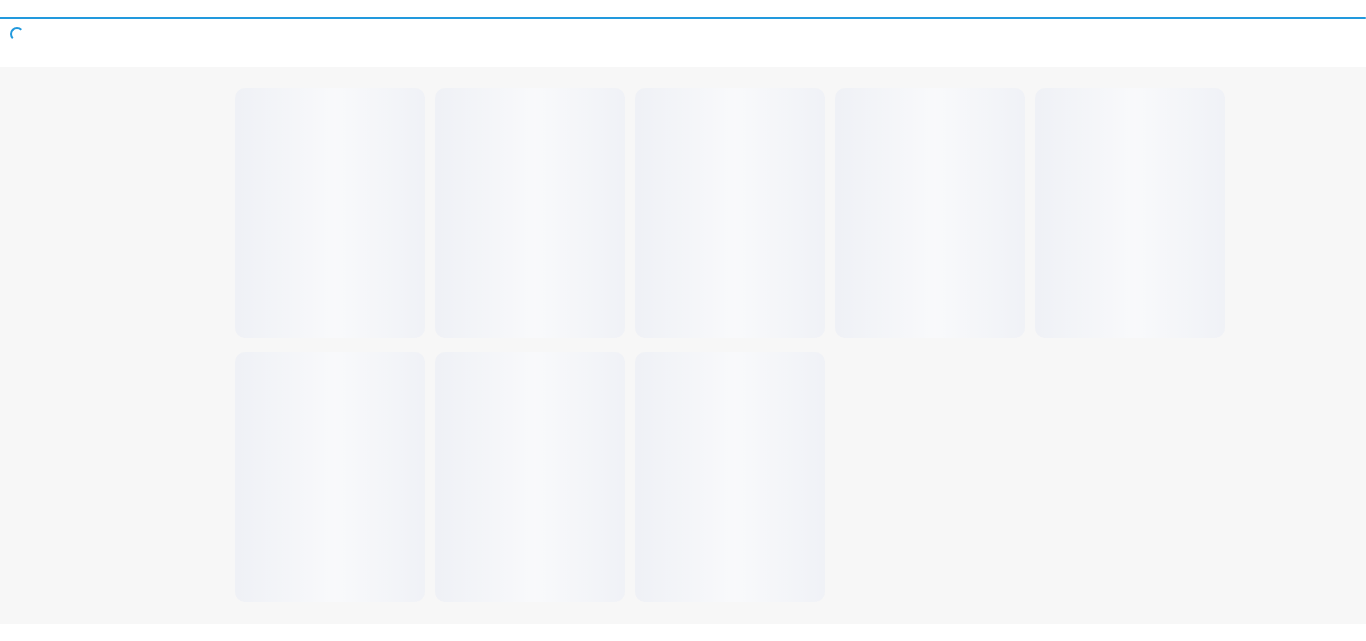 scroll, scrollTop: 0, scrollLeft: 0, axis: both 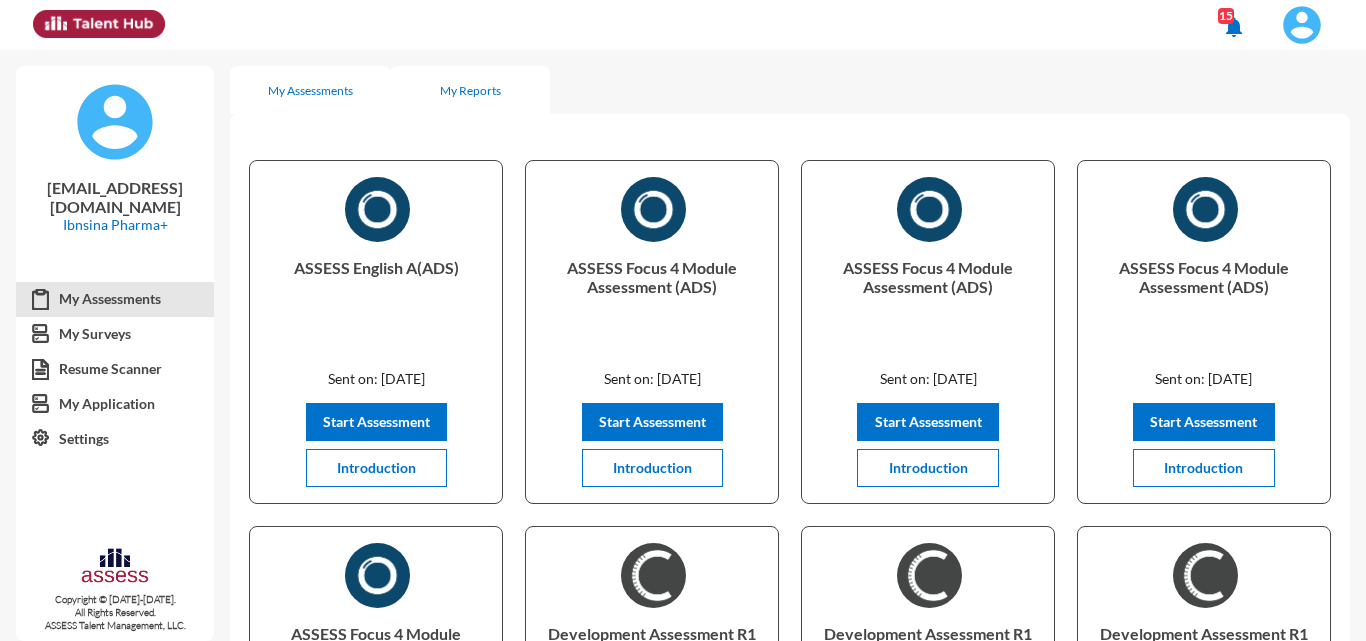 click on "My Reports" at bounding box center [470, 90] 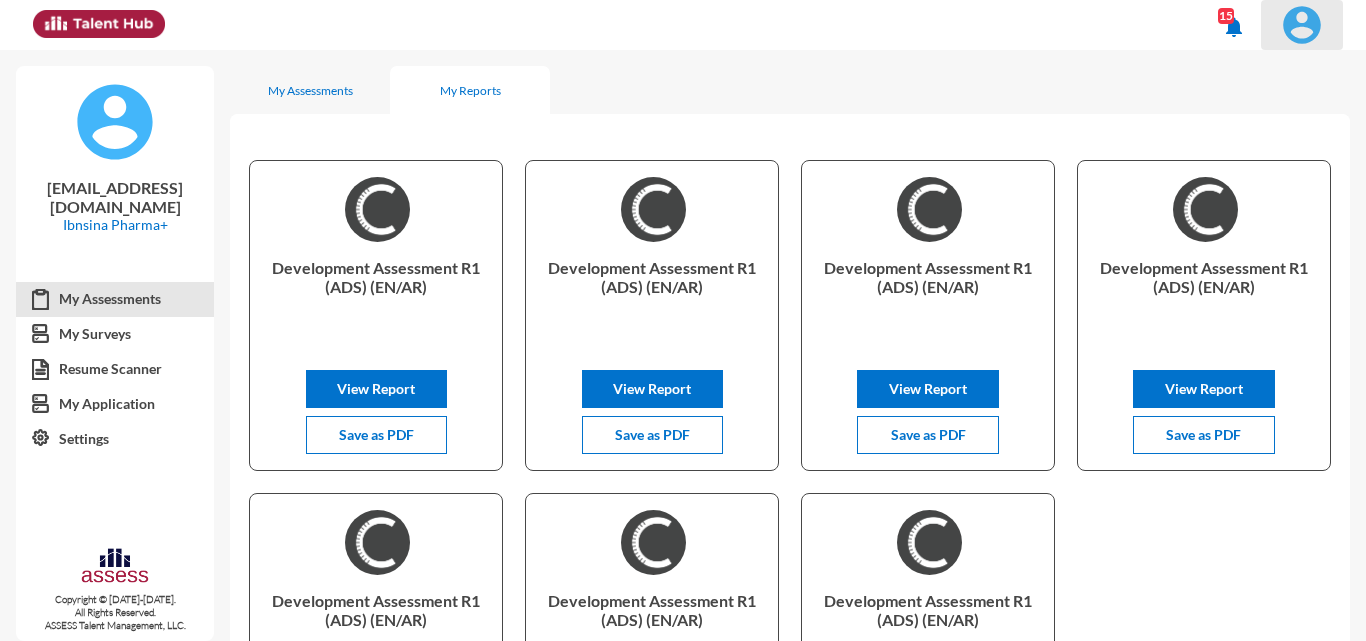 click 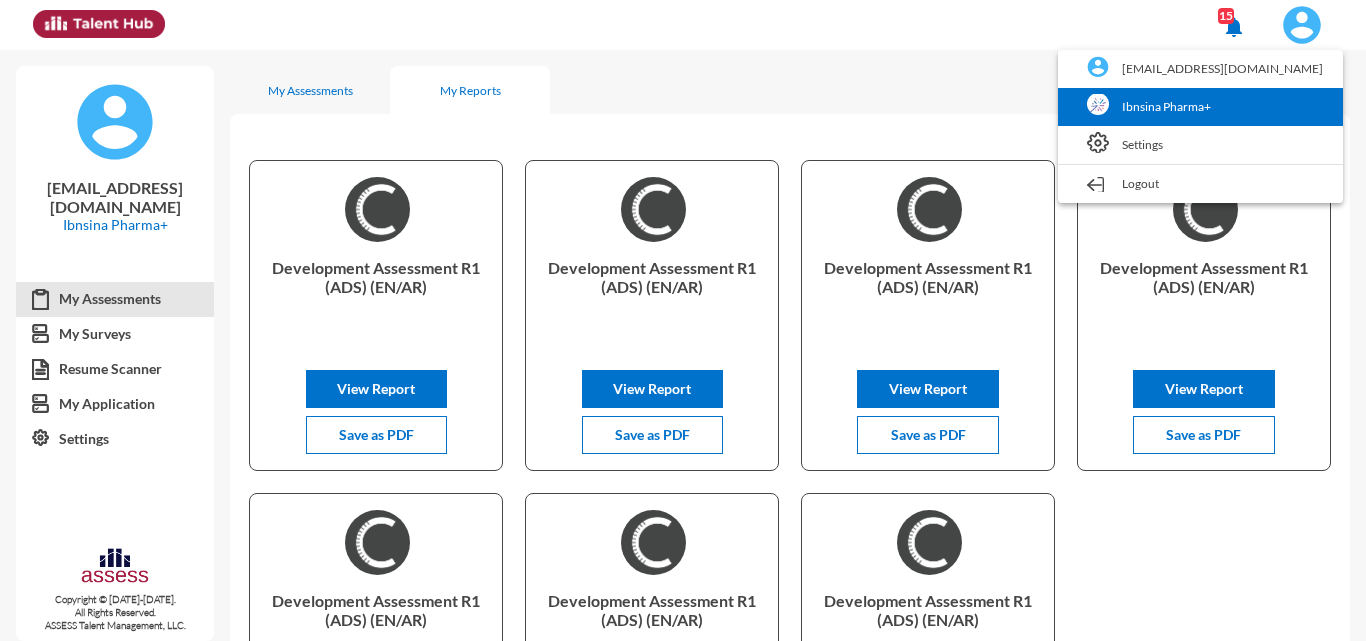click at bounding box center [1098, 105] 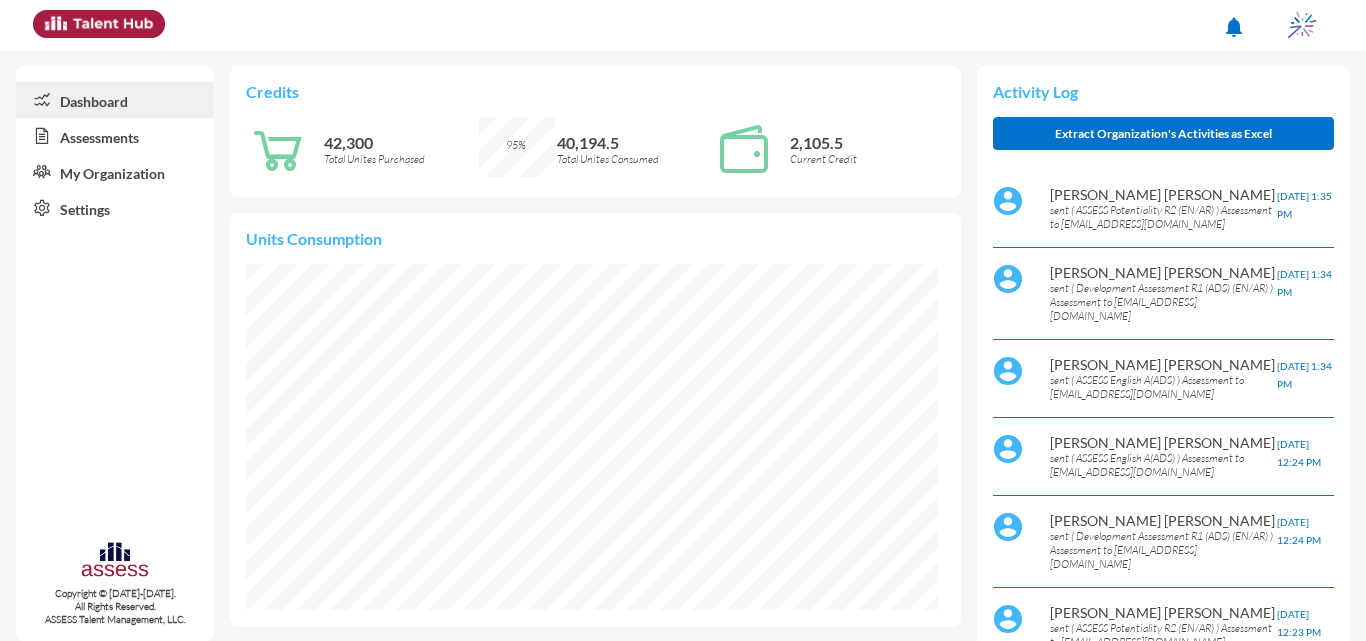 scroll, scrollTop: 999940, scrollLeft: 999923, axis: both 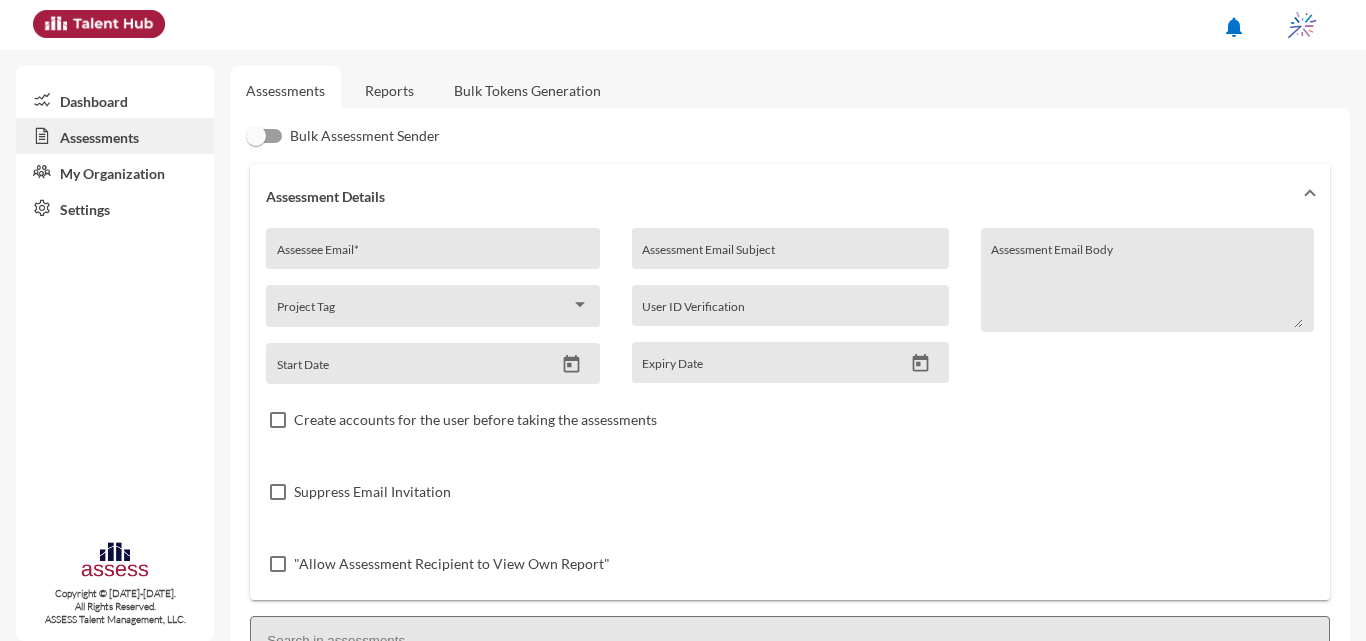 click on "Reports" 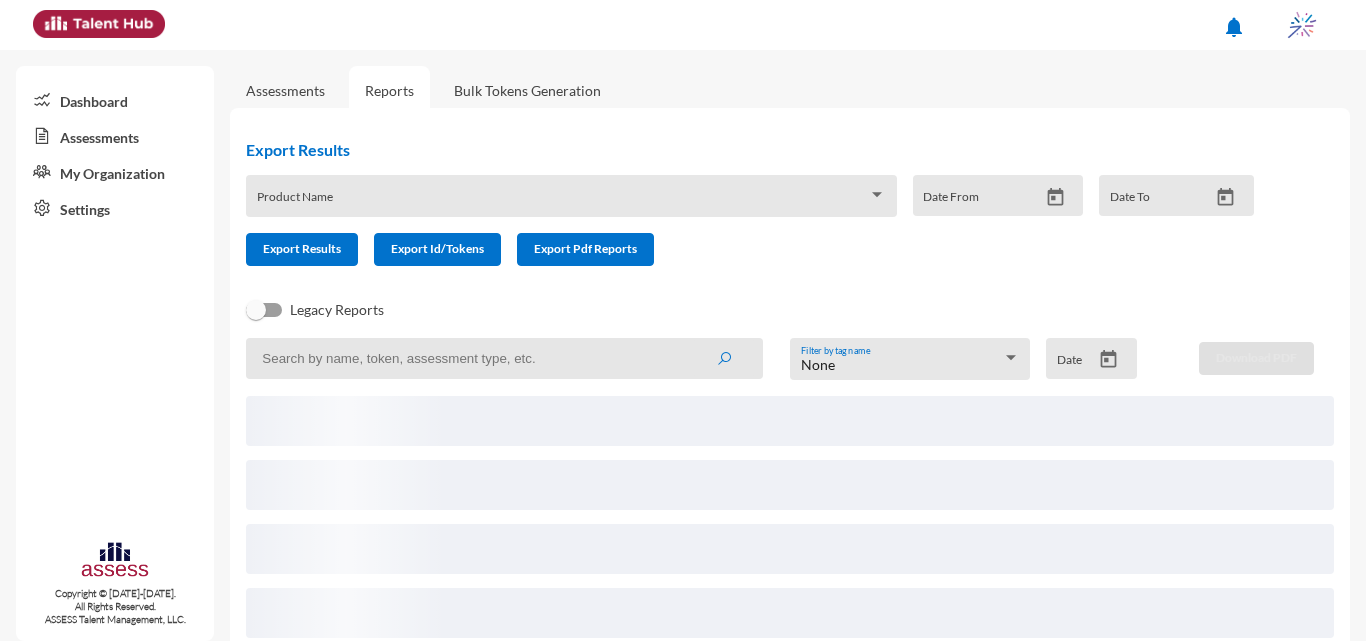 click at bounding box center [877, 195] 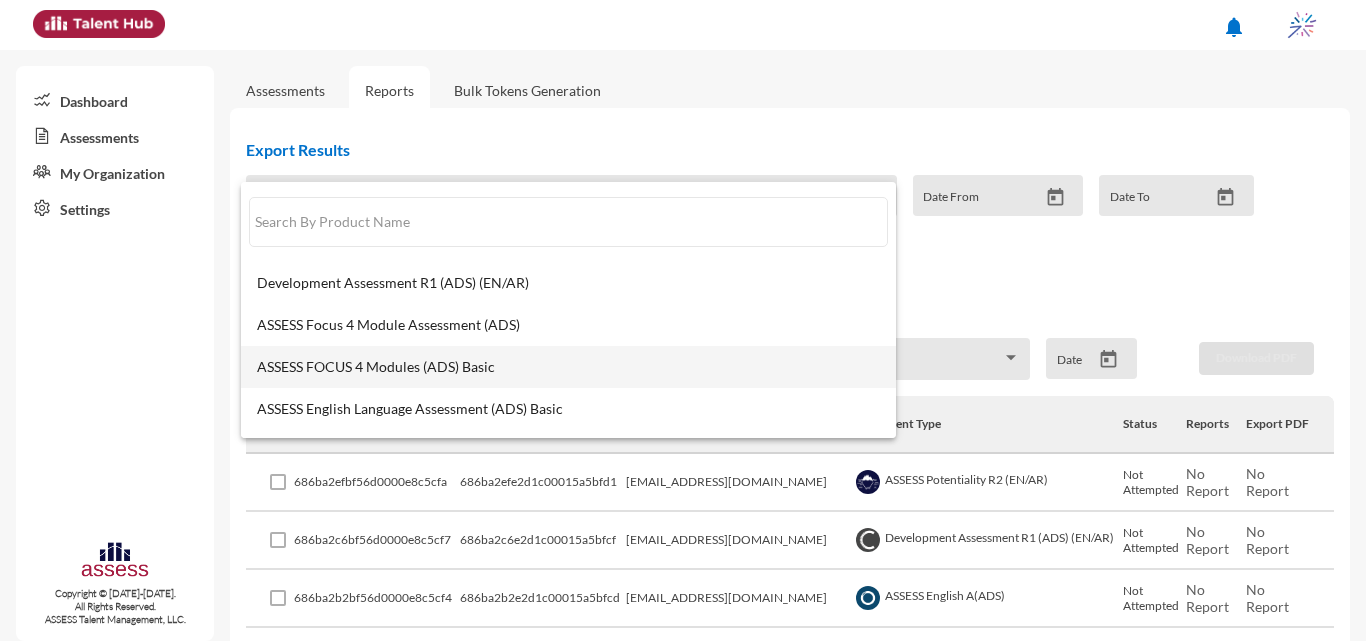 click on "ASSESS FOCUS 4 Modules (ADS) Basic" at bounding box center [568, 367] 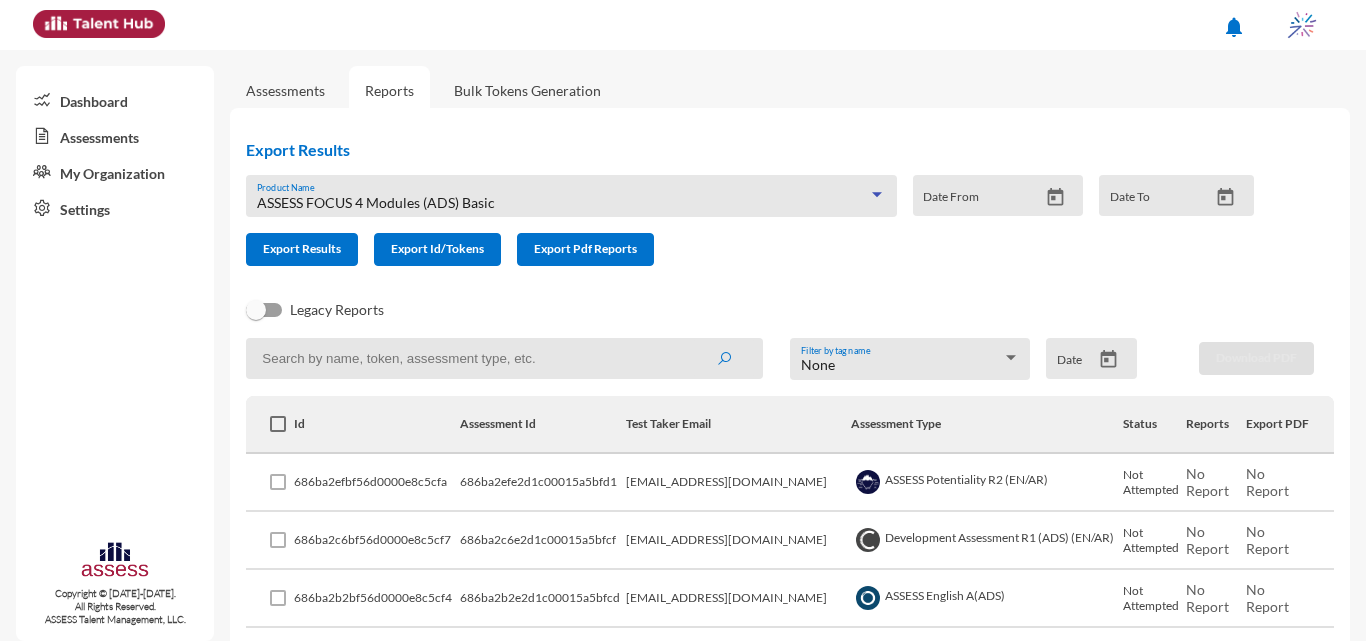 click 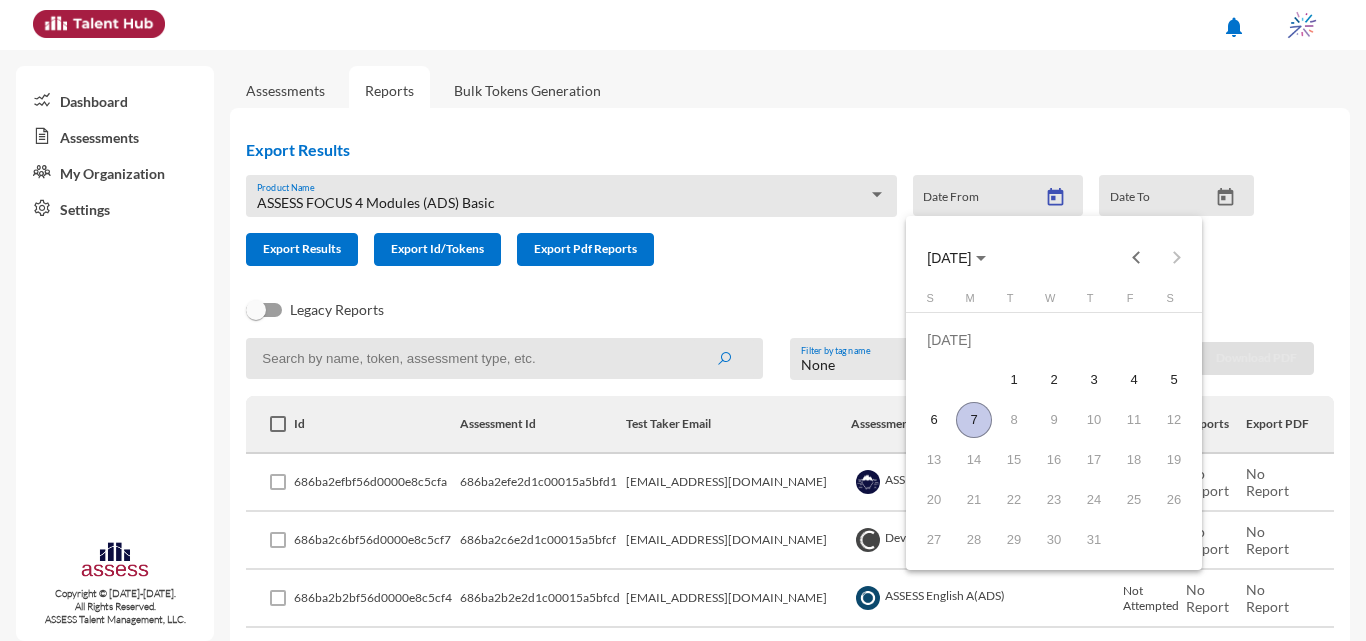 click on "7" at bounding box center [974, 420] 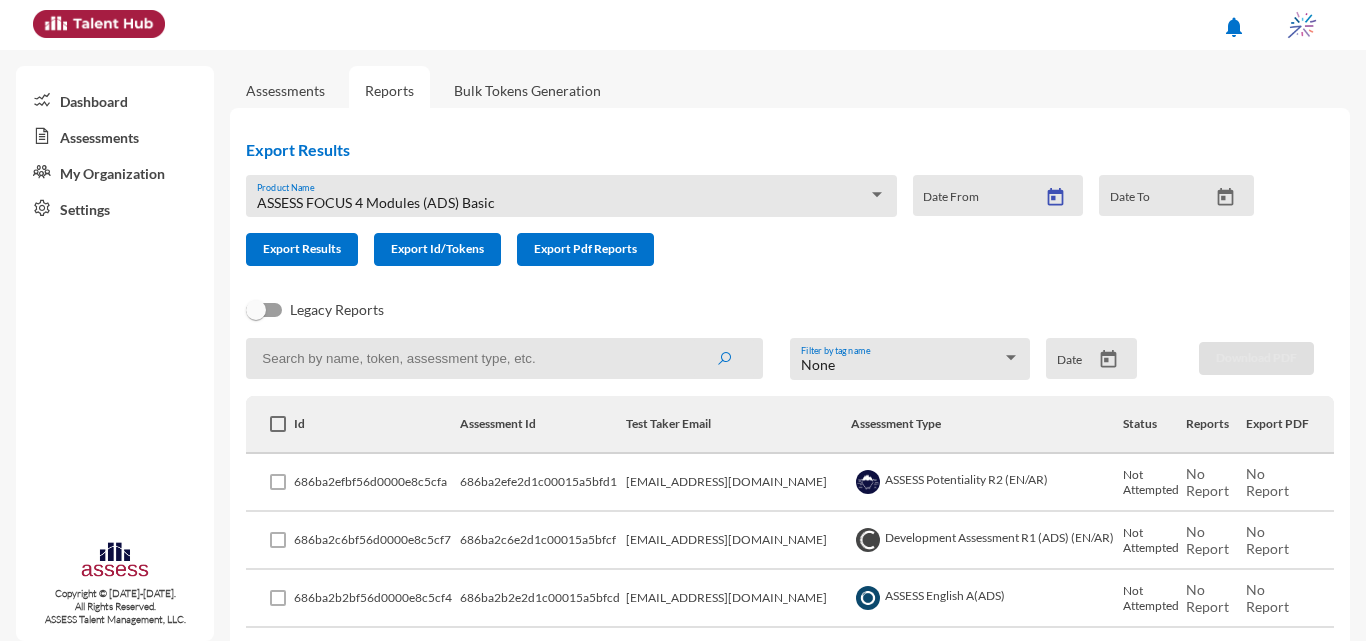 type on "[DATE]" 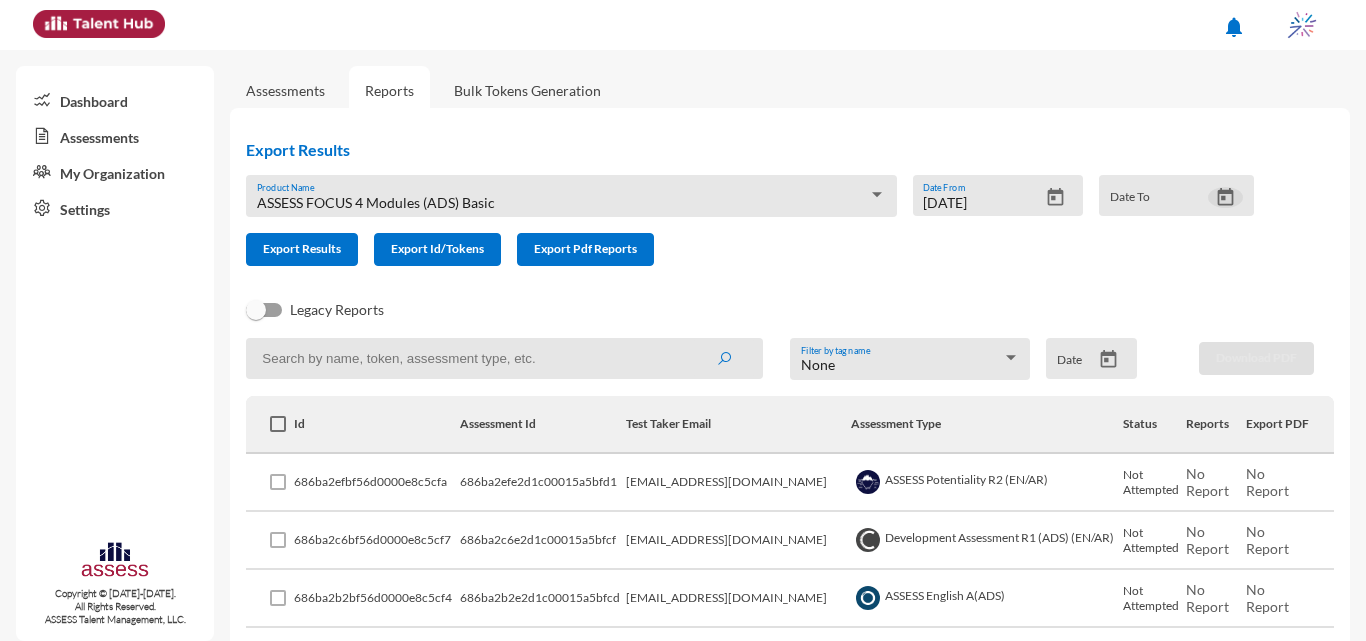 click 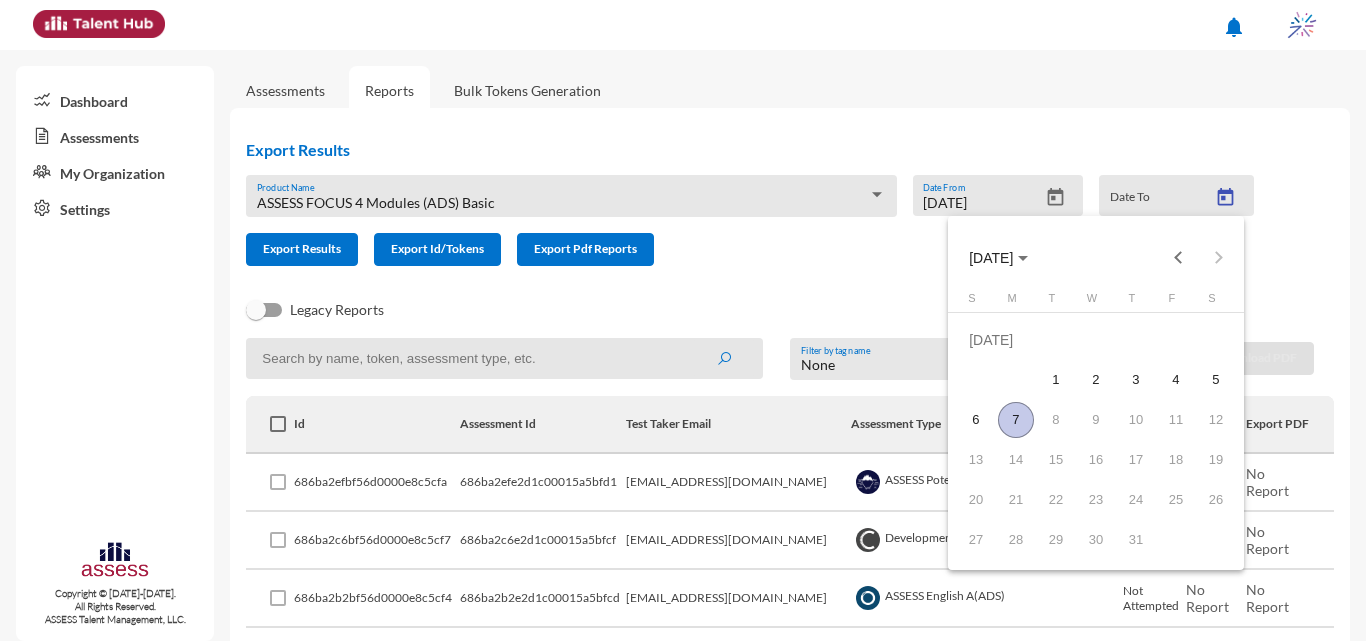 click on "7" at bounding box center (1016, 420) 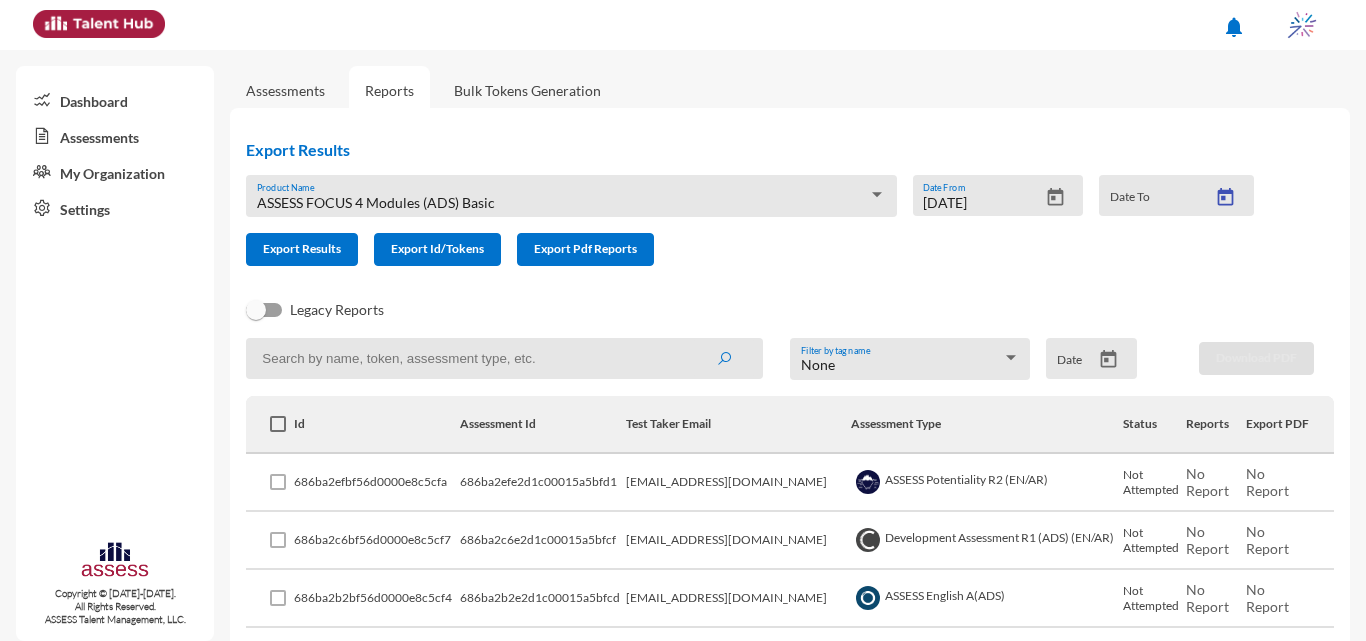 type on "[DATE]" 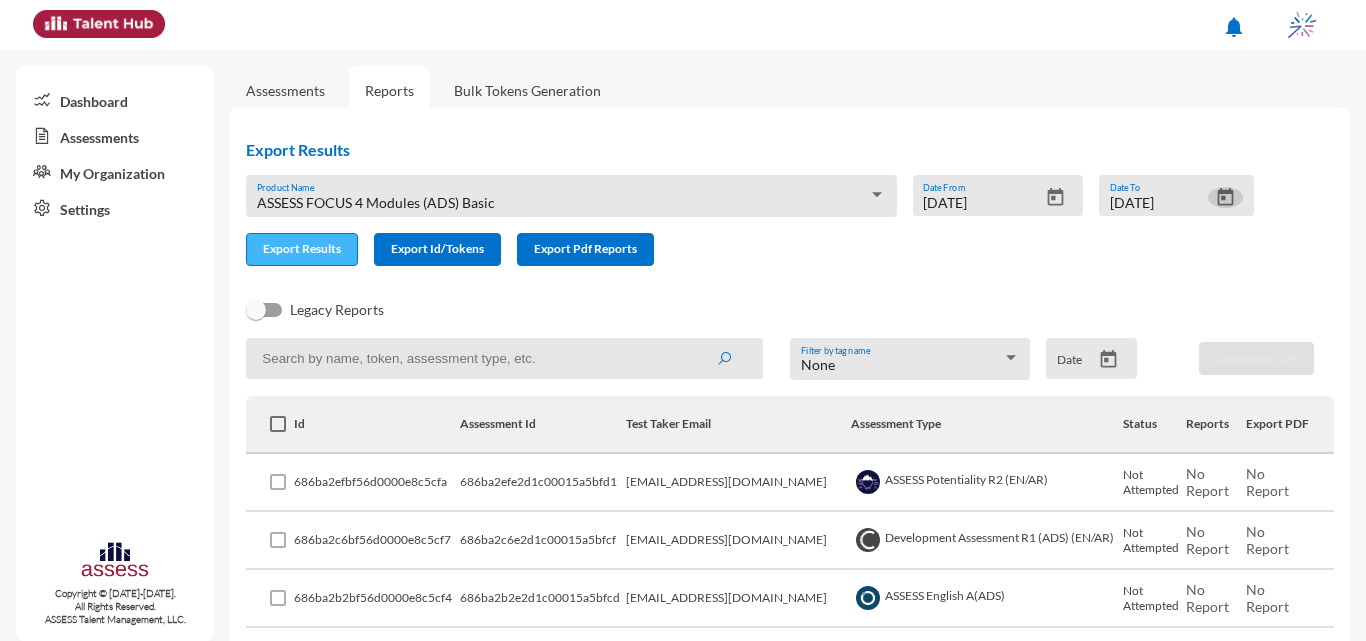 click on "Export Results" 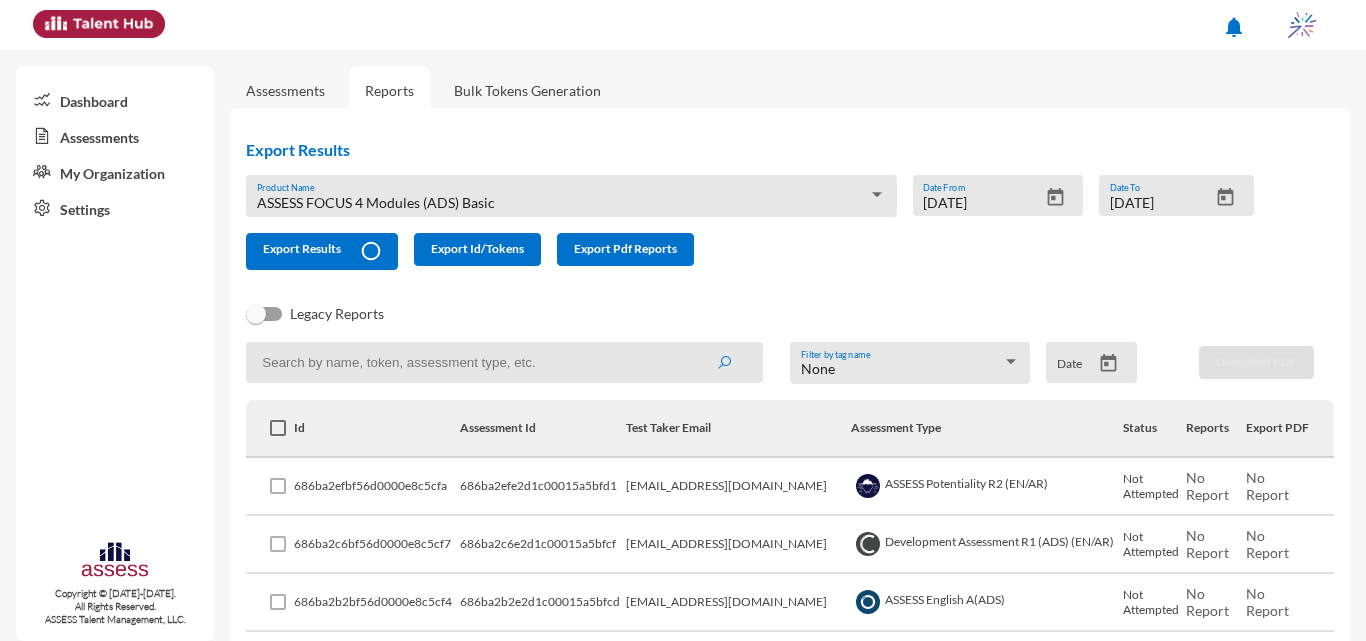 type 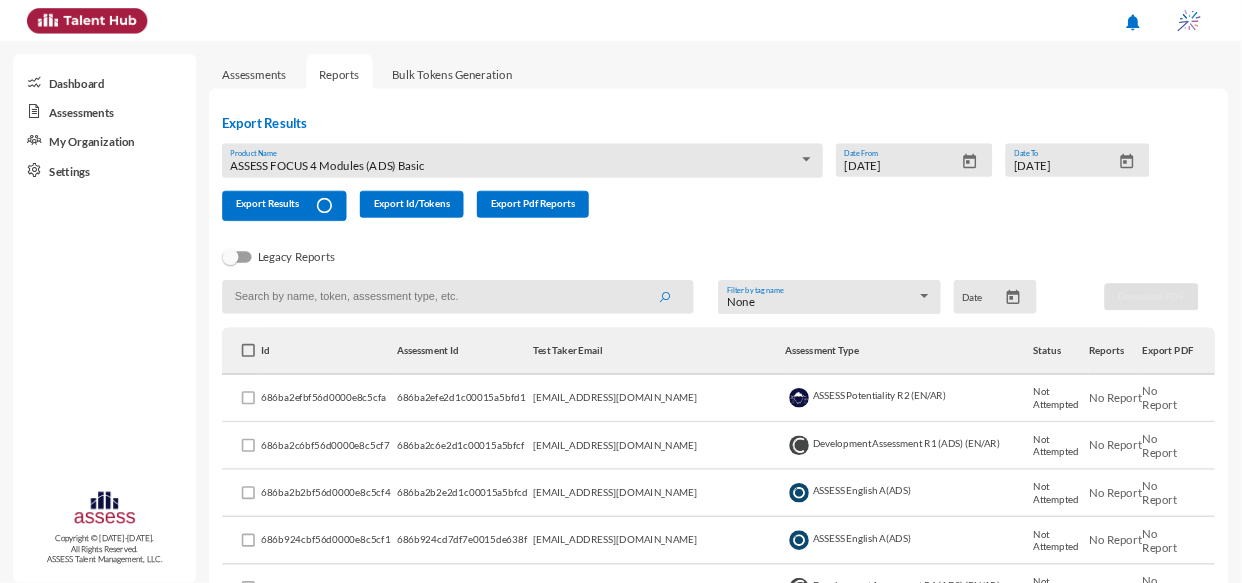 scroll, scrollTop: 52, scrollLeft: 0, axis: vertical 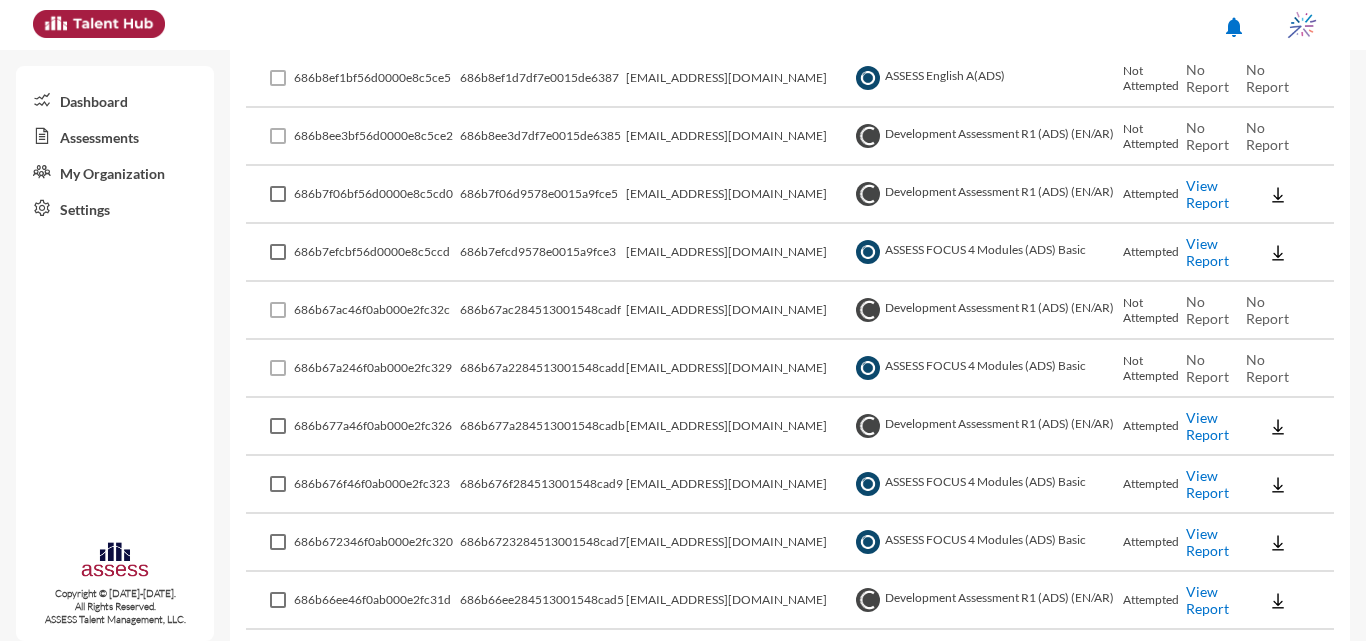 click 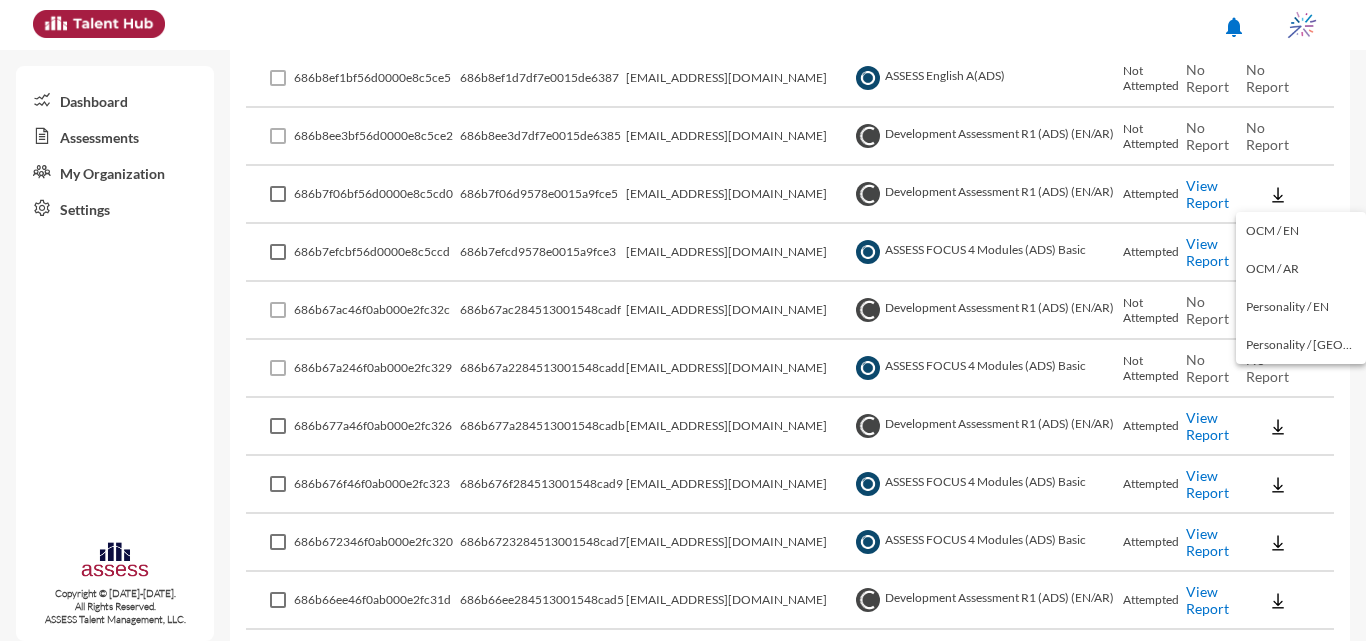click at bounding box center [683, 320] 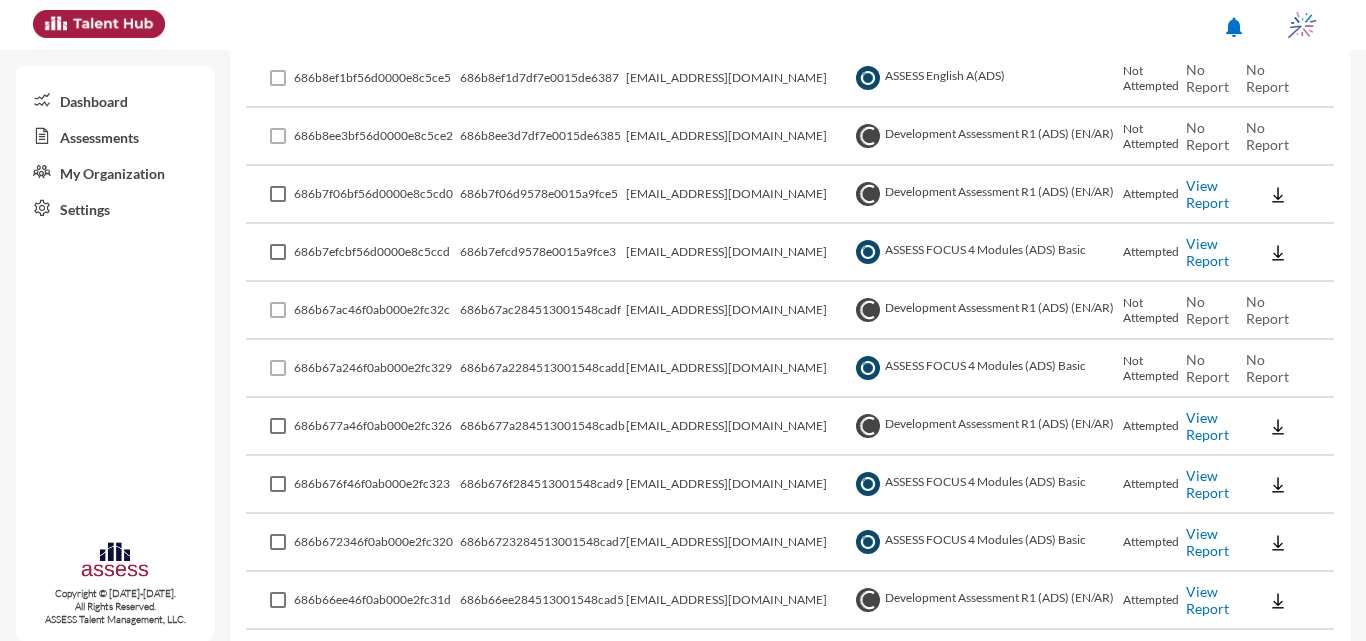 click 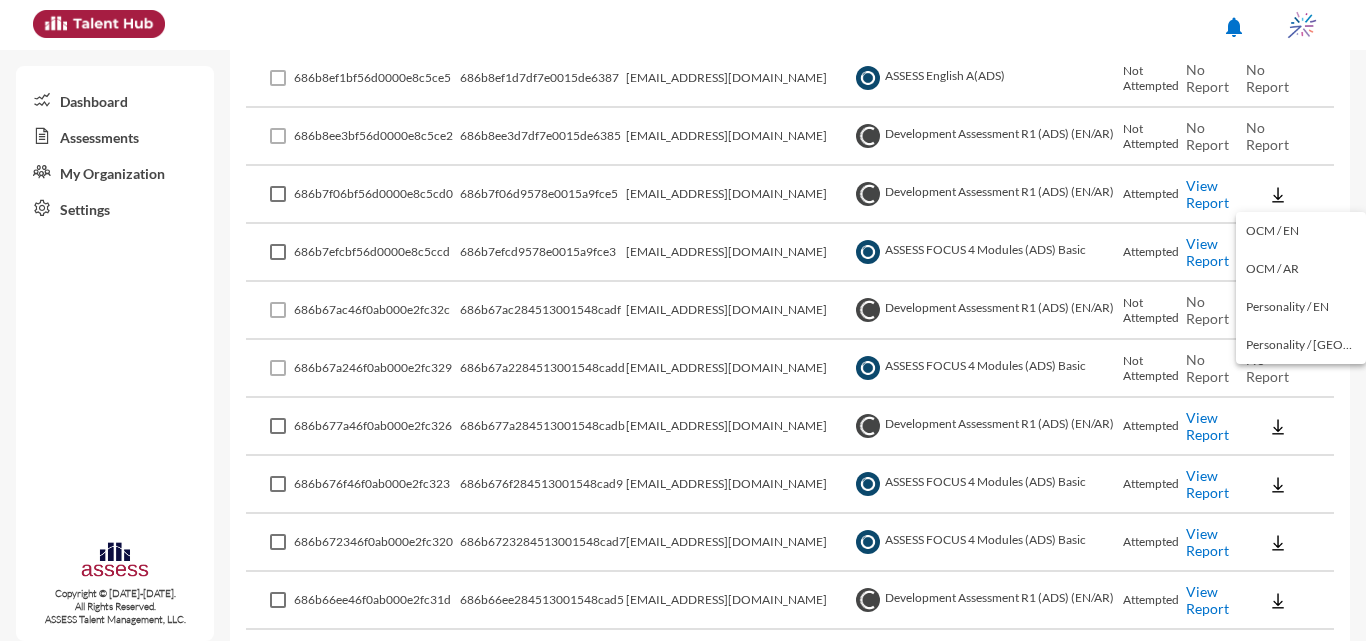 click at bounding box center [683, 320] 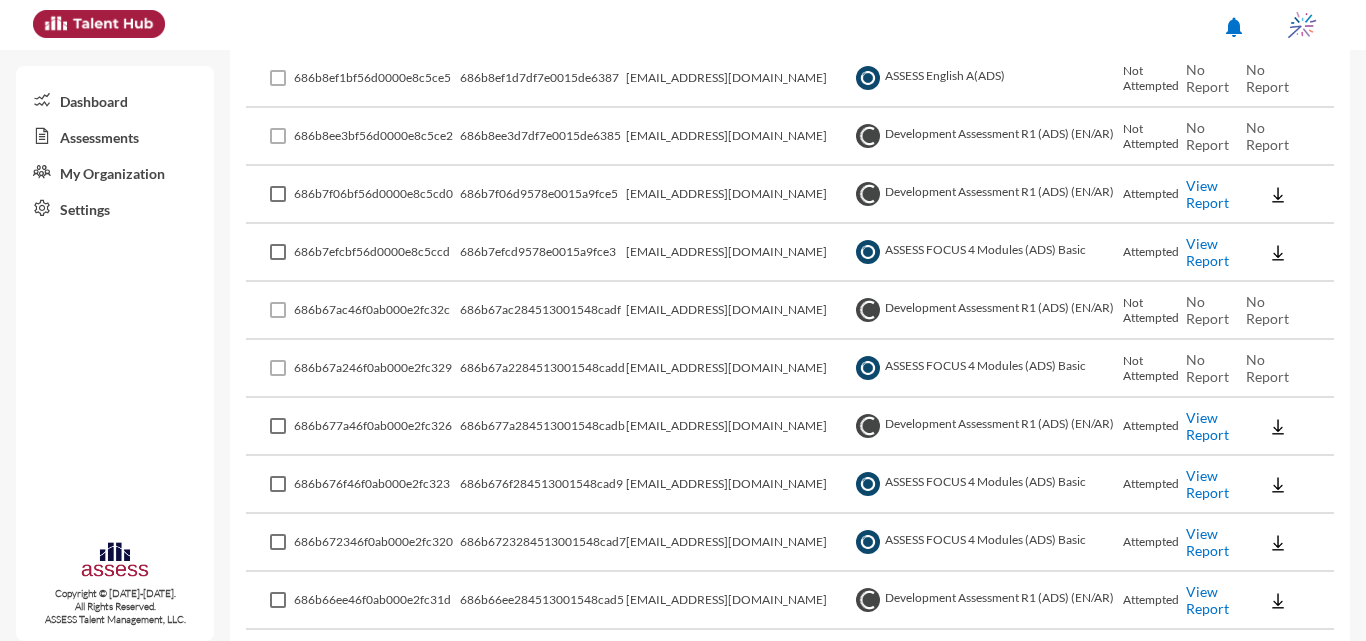 click 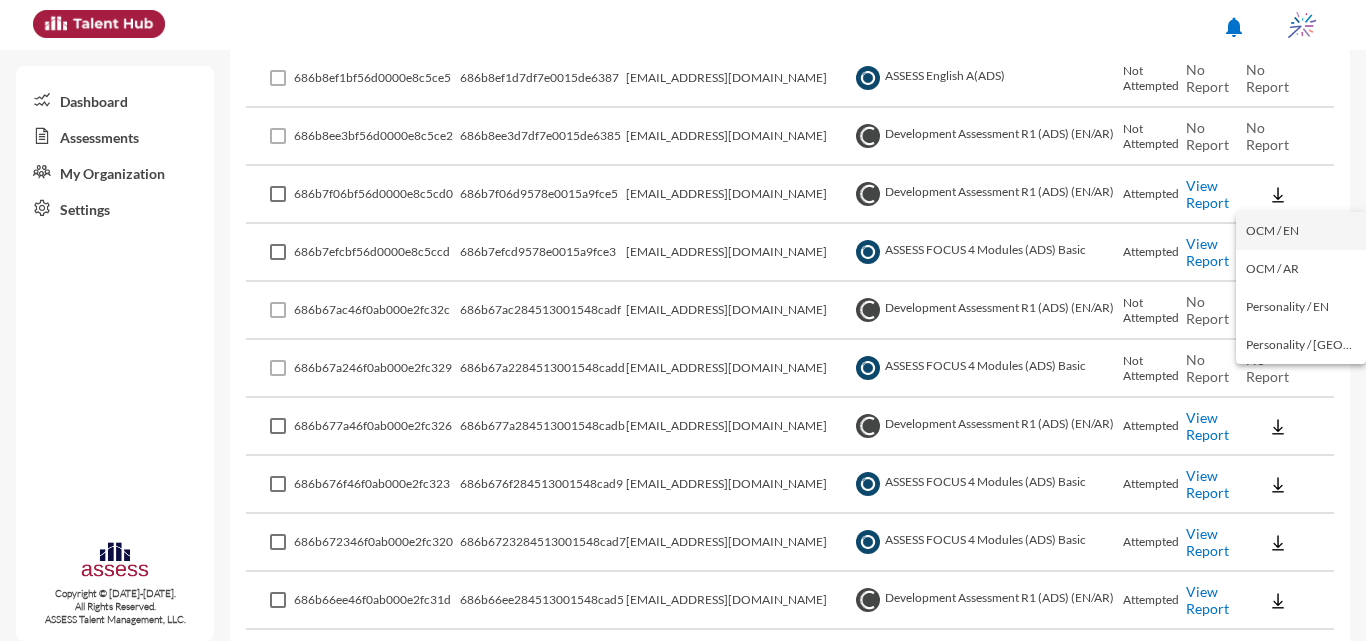 click on "OCM / EN" at bounding box center [1301, 231] 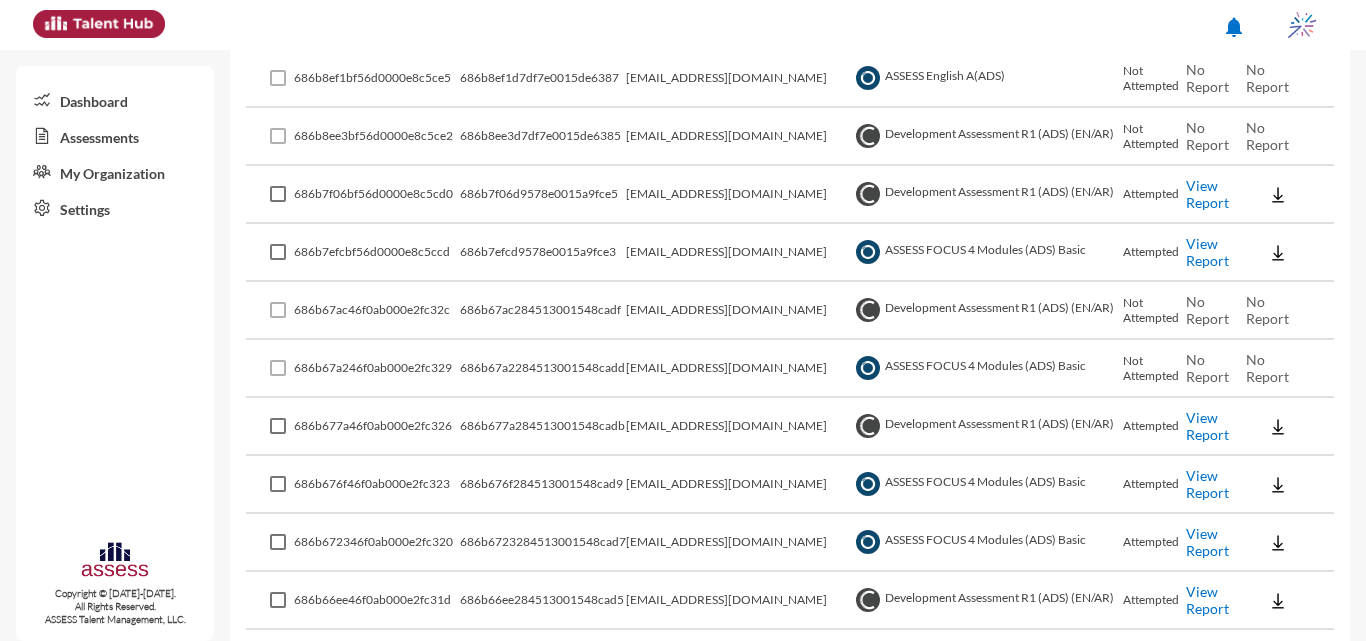 click 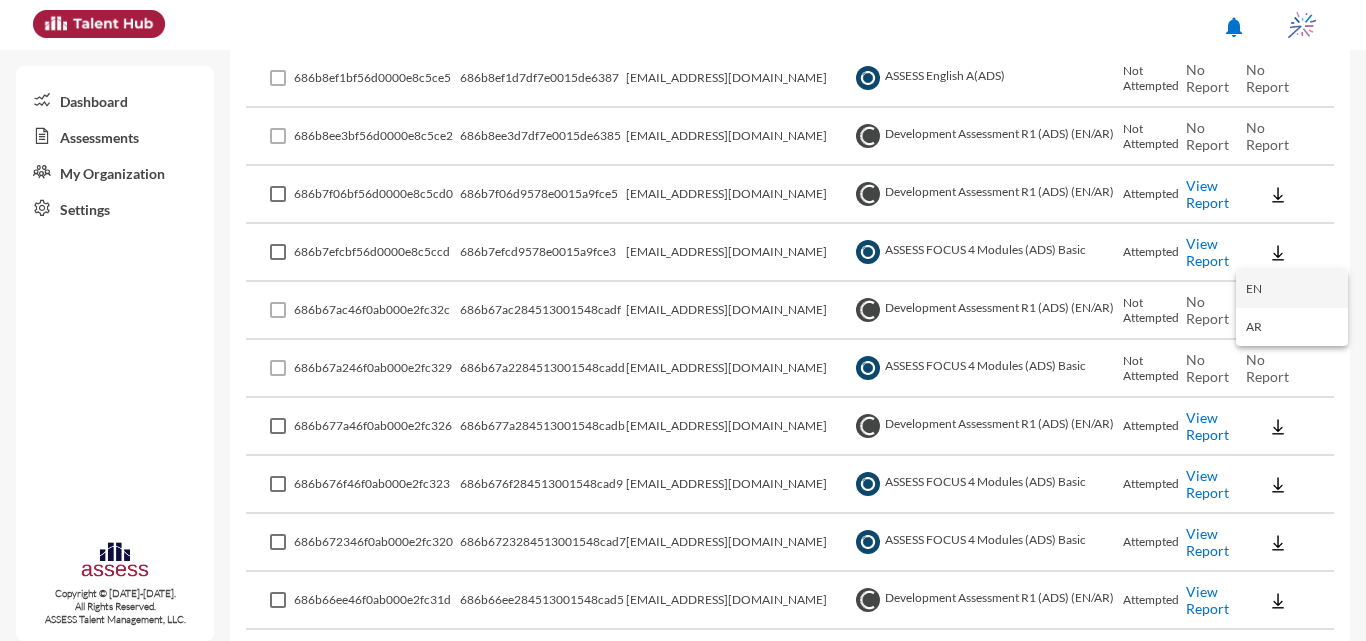 click on "EN" at bounding box center [1292, 289] 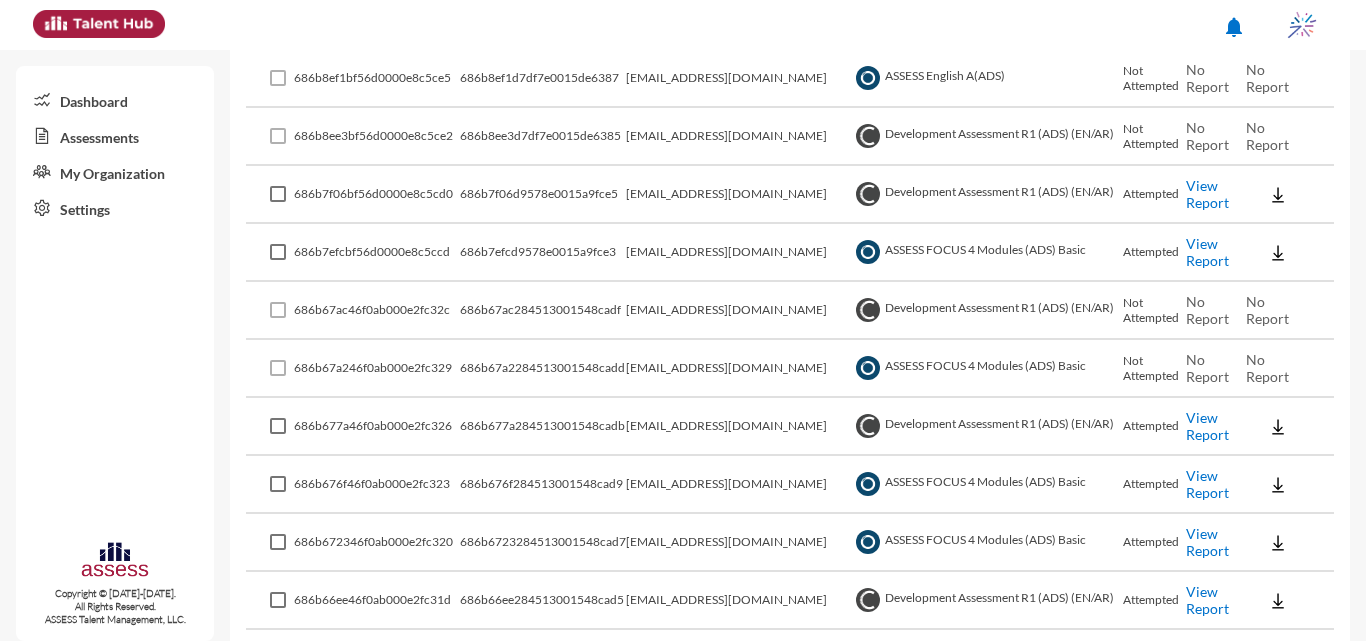 click 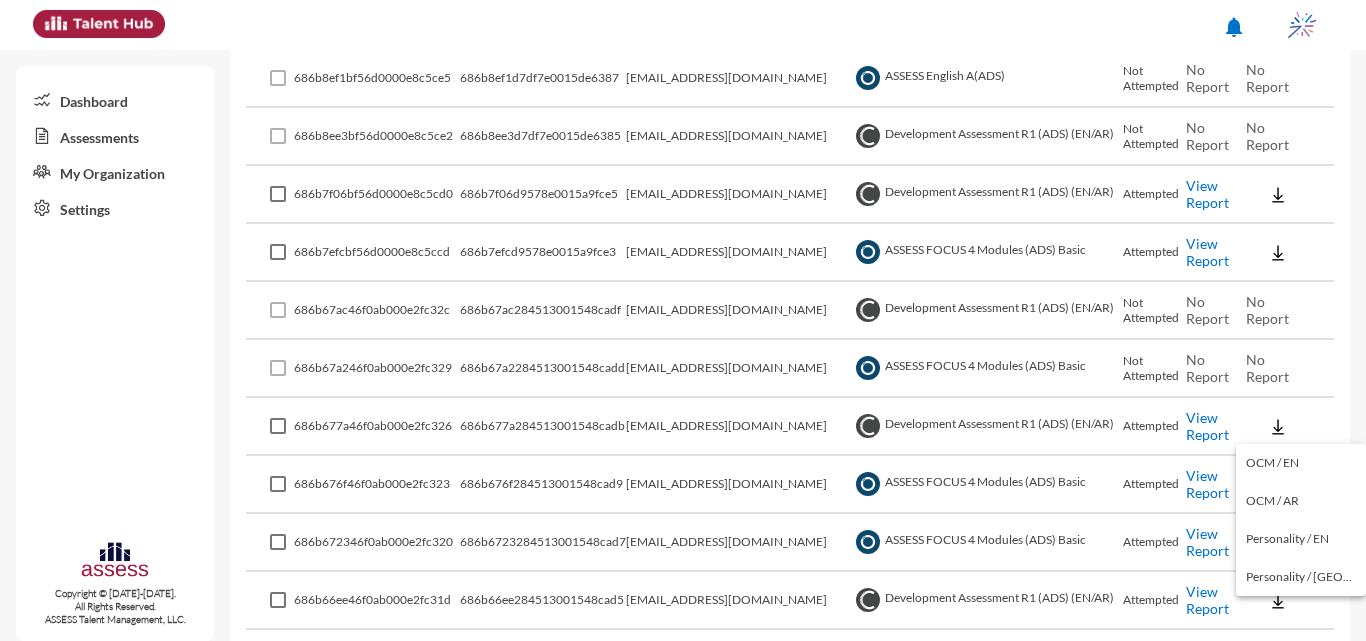 click at bounding box center [683, 320] 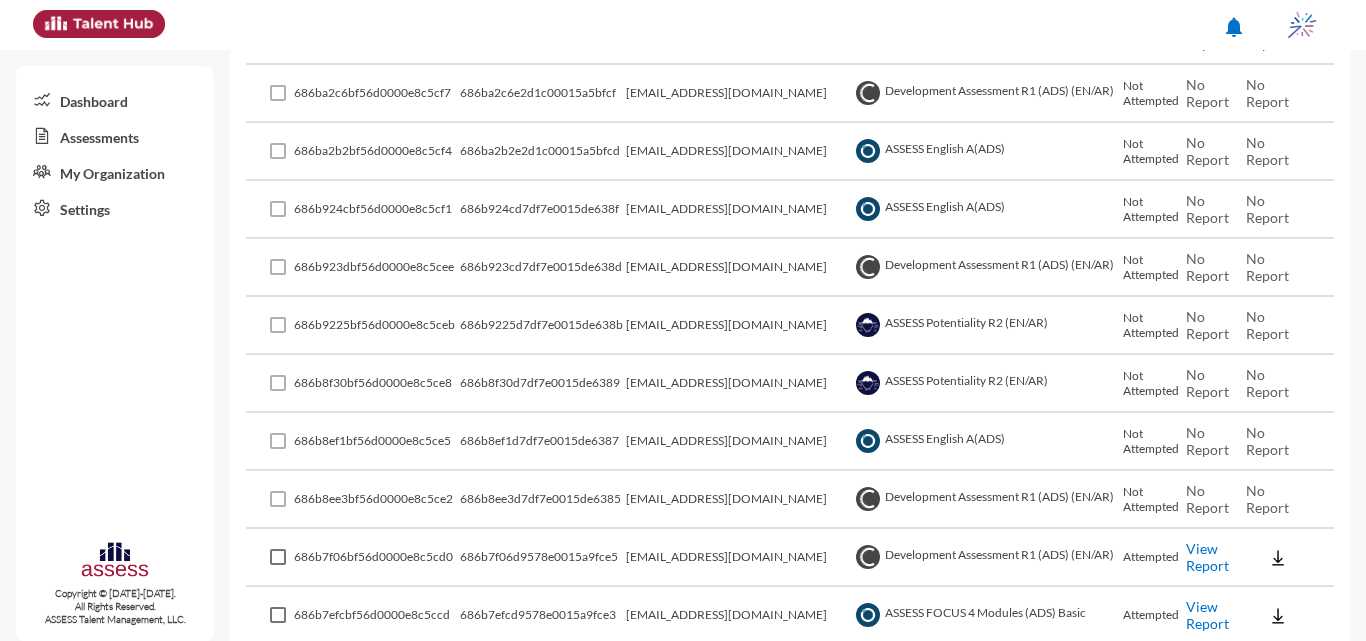 scroll, scrollTop: 427, scrollLeft: 0, axis: vertical 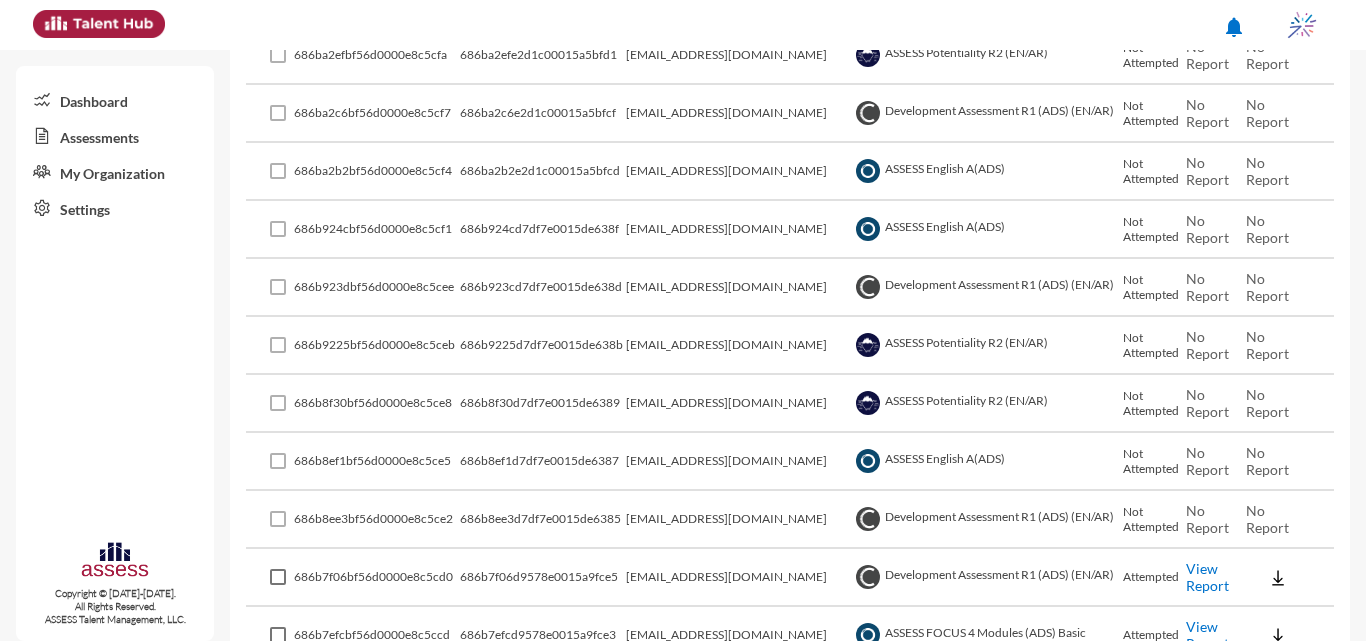 click on "Assessments  Reports  Bulk Tokens Generation Export Results ASSESS FOCUS 4 Modules (ADS) Basic Product Name  7/7/2025  Date From 7/7/2025  Date To   Export Results   Export Id/Tokens   Export Pdf Reports    Legacy Reports  None Filter by tag name  Date  Download PDF    Id Assessment Id  Test Taker Email  Assessment Type Status Reports Export PDF   686ba2efbf56d0000e8c5cfa 686ba2efe2d1c00015a5bfd1 alimohamed28871@gmail.com  ASSESS Potentiality R2 (EN/AR)   Not Attempted   No Report   No Report    686ba2c6bf56d0000e8c5cf7 686ba2c6e2d1c00015a5bfcf alimohamed28871@gmail.com  Development Assessment R1 (ADS) (EN/AR)   Not Attempted   No Report   No Report    686ba2b2bf56d0000e8c5cf4 686ba2b2e2d1c00015a5bfcd alimohamed28871@gmail.com  ASSESS English A(ADS)   Not Attempted   No Report   No Report    686b924cbf56d0000e8c5cf1 686b924cd7df7e0015de638f aly.mohamed@sanofi.com  ASSESS English A(ADS)   Not Attempted   No Report   No Report    686b923dbf56d0000e8c5cee 686b923cd7df7e0015de638d aly.mohamed@sanofi.com" 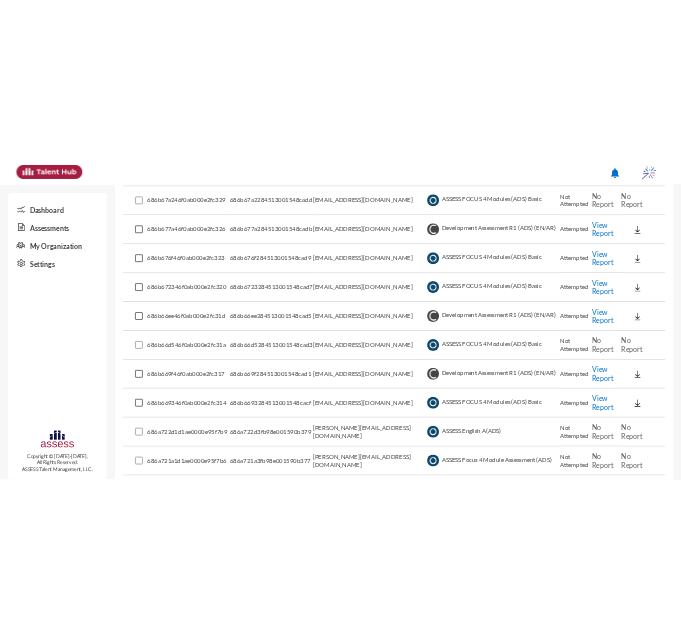 scroll, scrollTop: 1108, scrollLeft: 0, axis: vertical 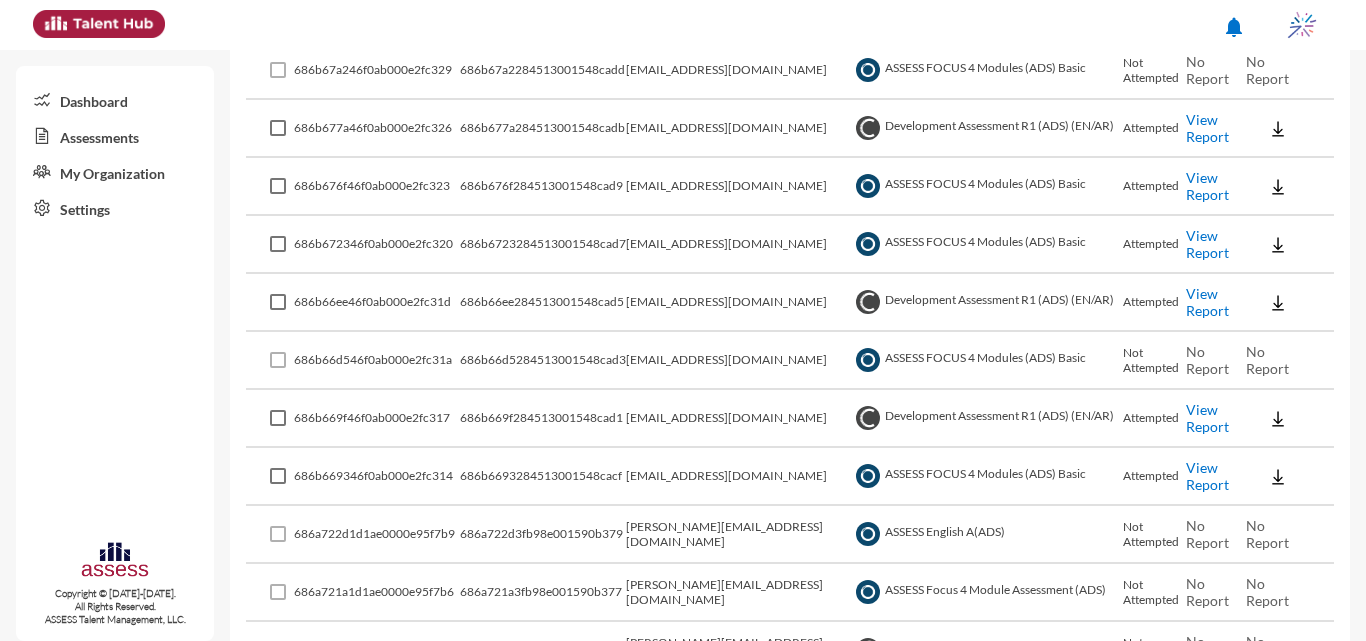 click 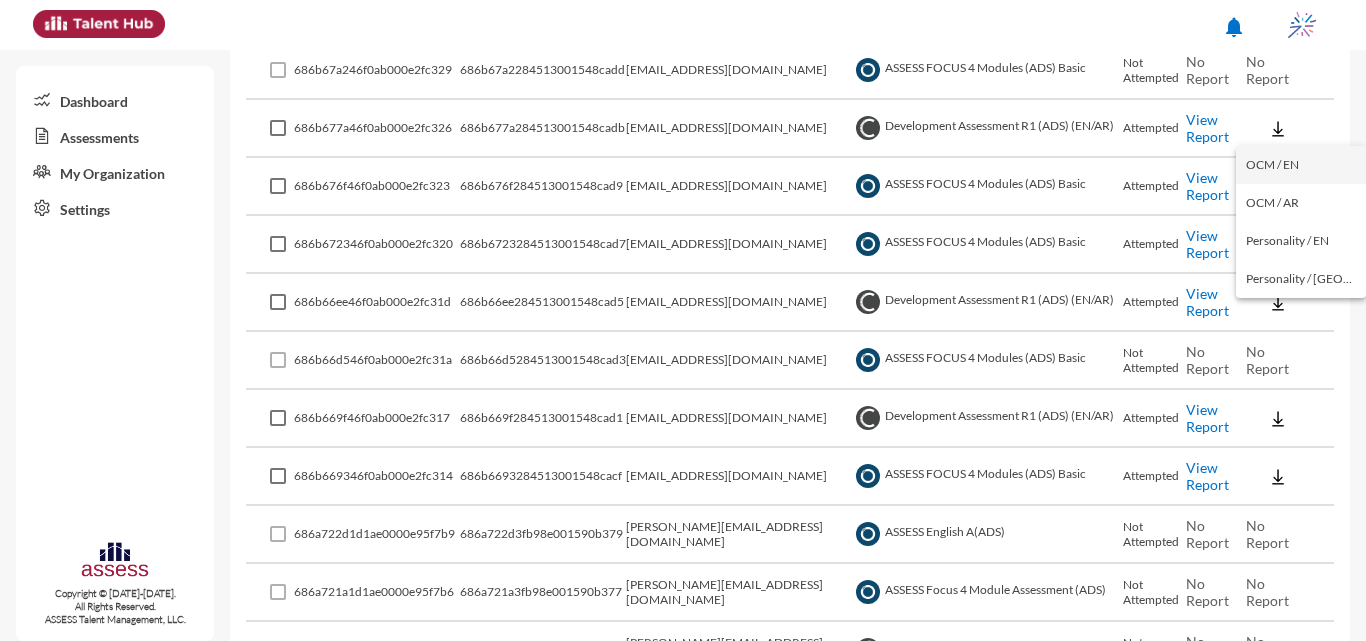 click on "OCM / EN" at bounding box center (1301, 165) 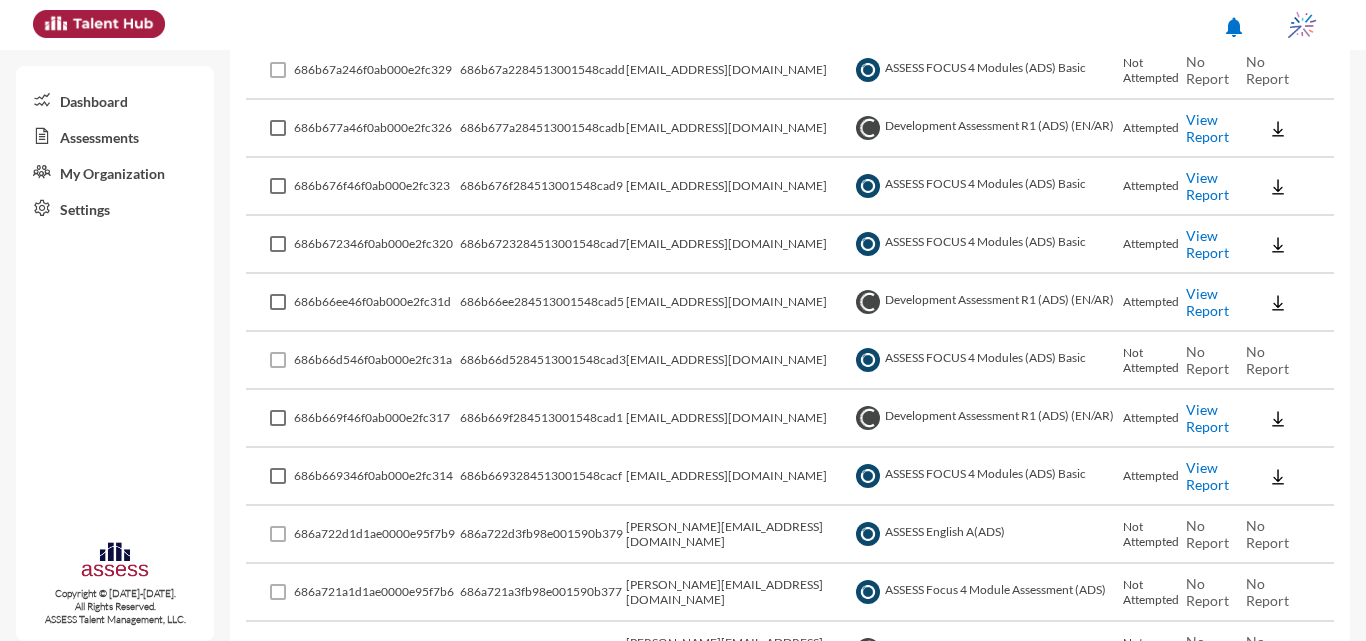 click 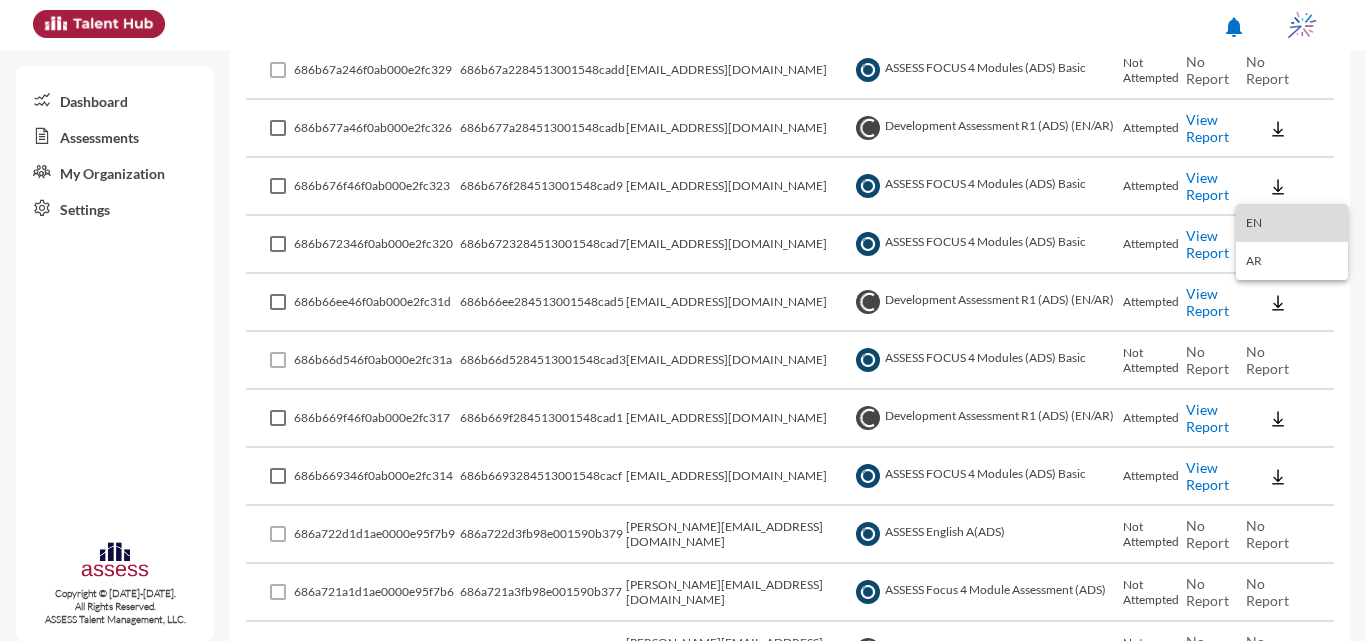click on "EN" at bounding box center (1292, 223) 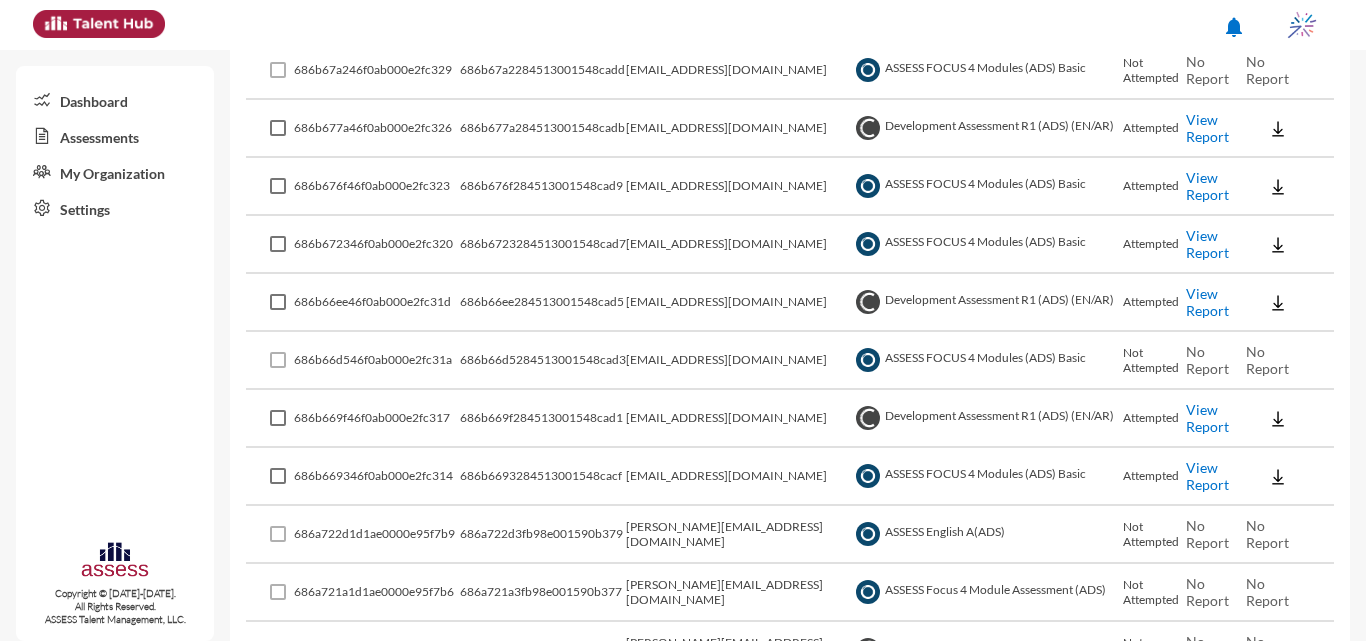 click 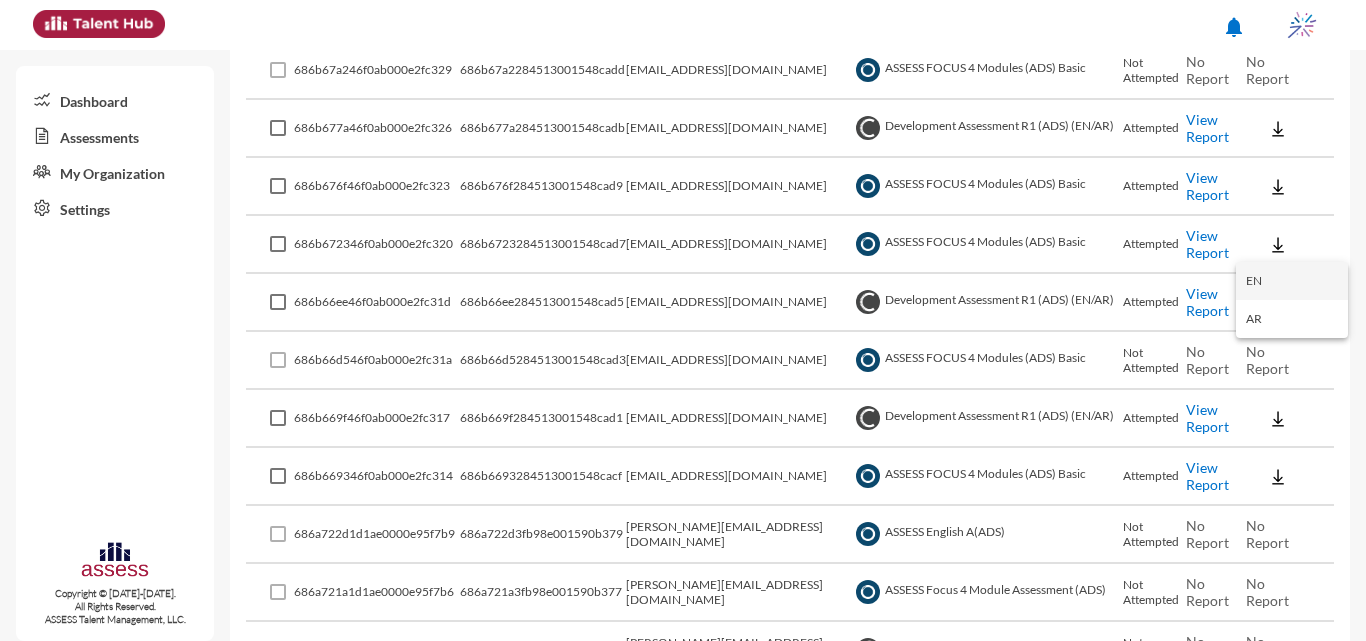 click on "EN" at bounding box center [1292, 281] 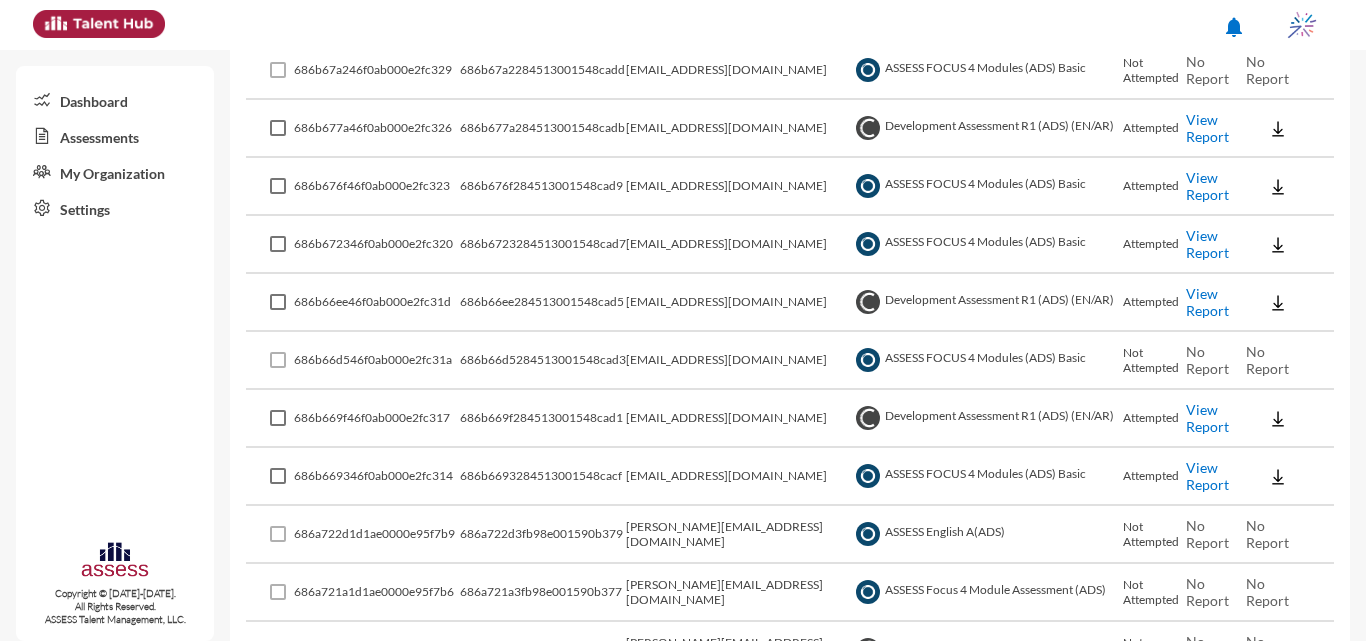 click 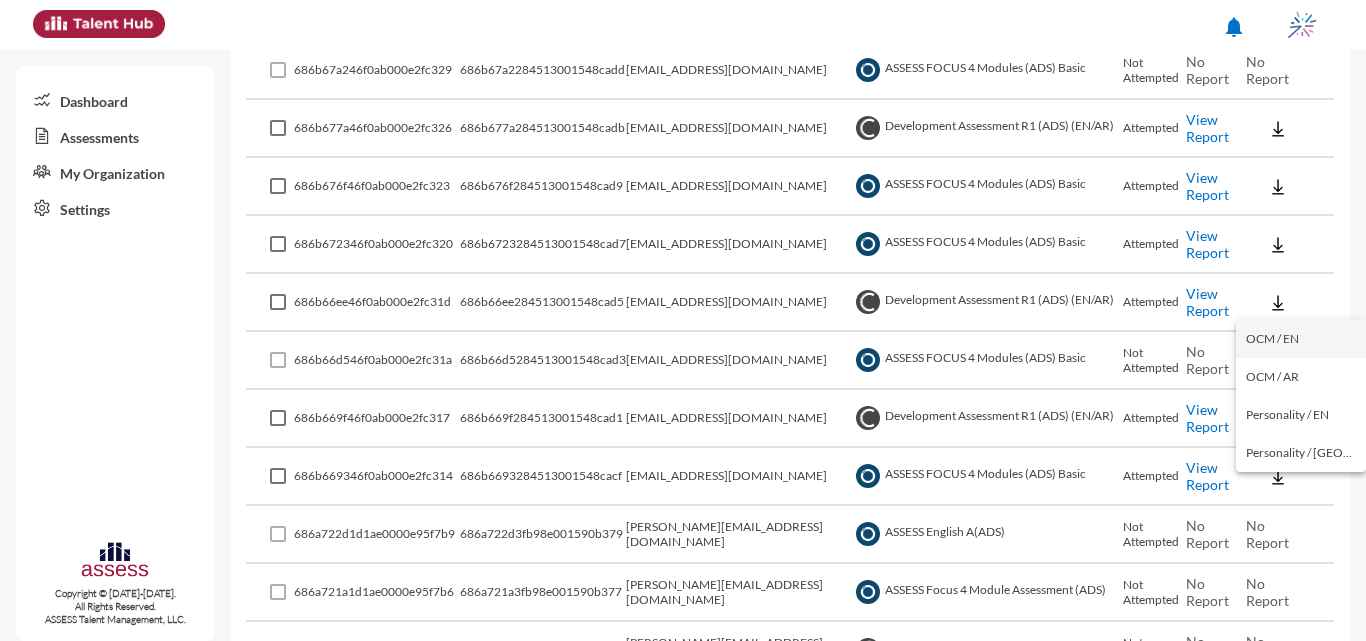 click on "OCM / EN" at bounding box center [1301, 339] 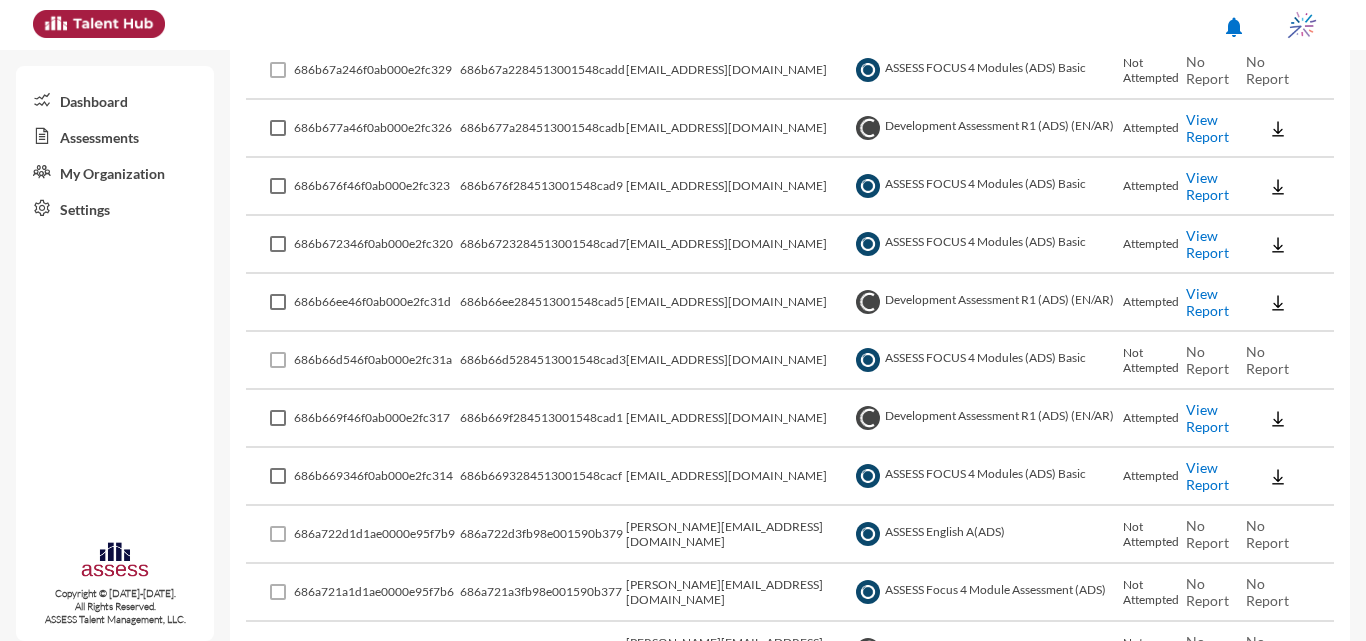 click 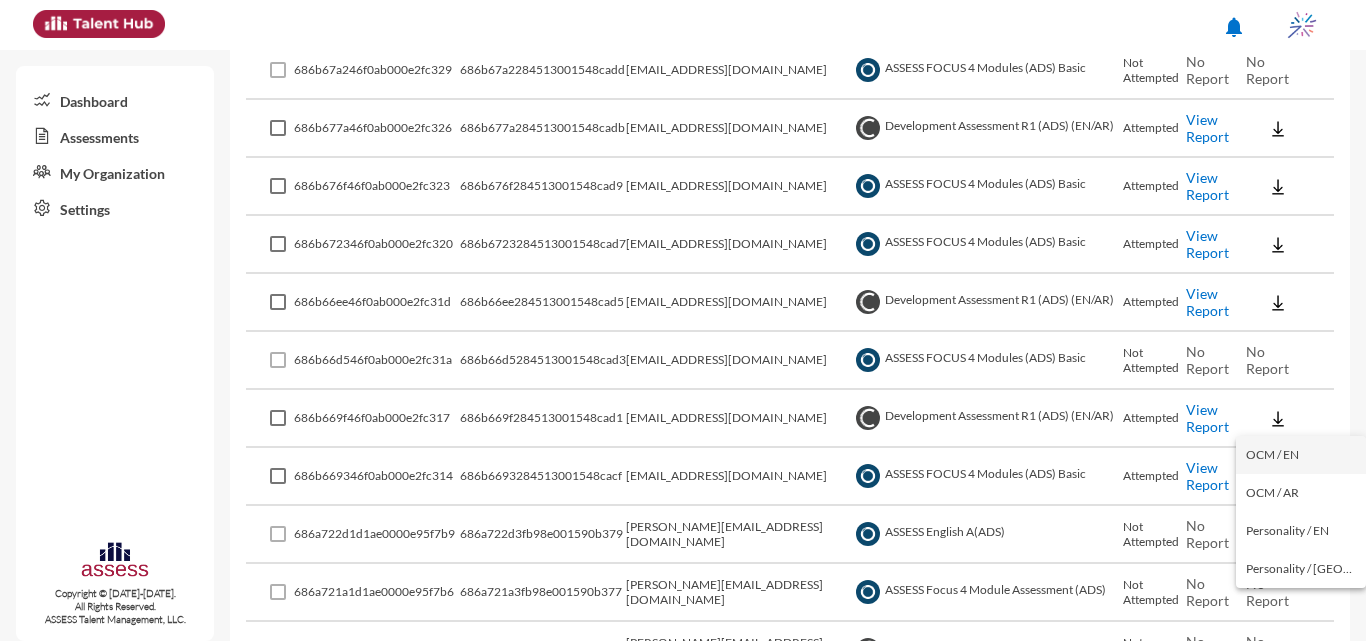 click on "OCM / EN" at bounding box center [1301, 455] 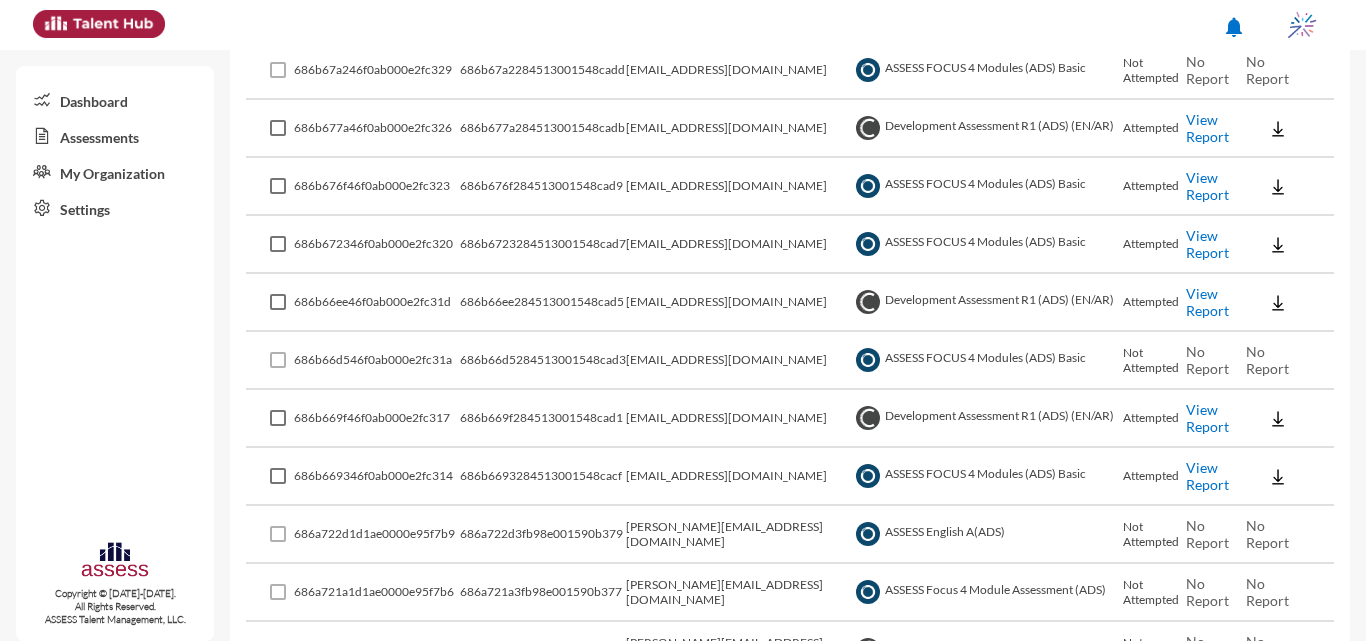 click 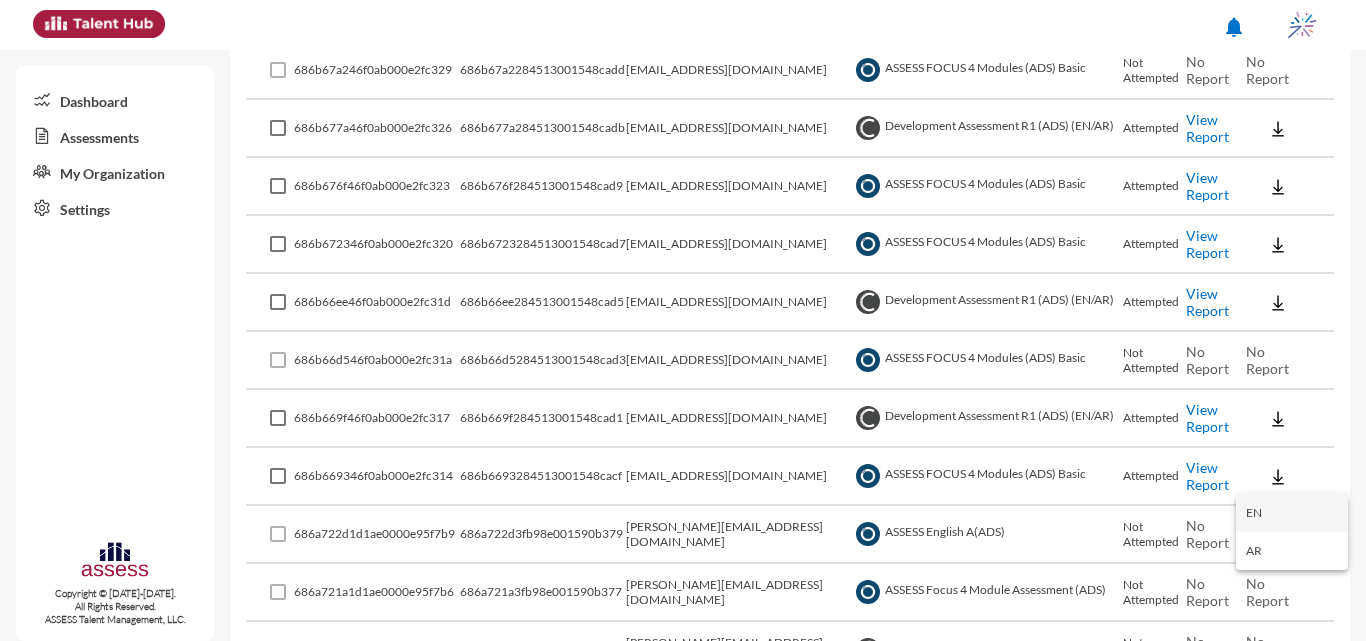 click on "EN" at bounding box center [1292, 513] 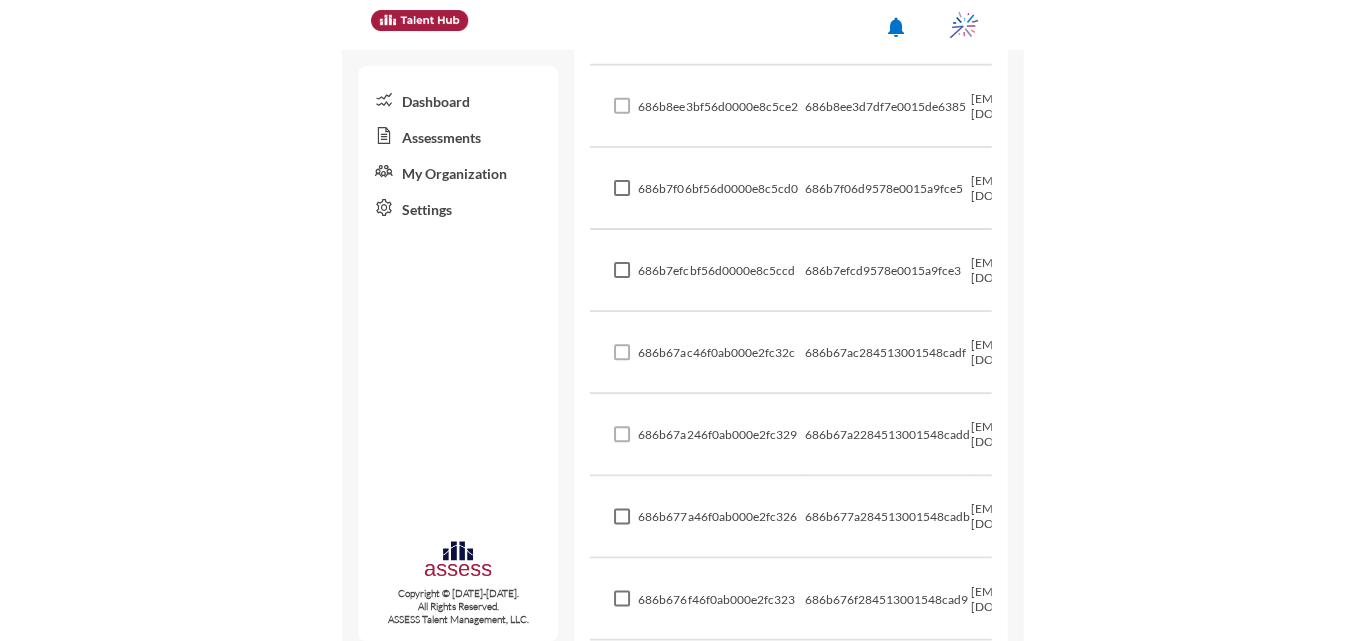 scroll, scrollTop: 1472, scrollLeft: 0, axis: vertical 